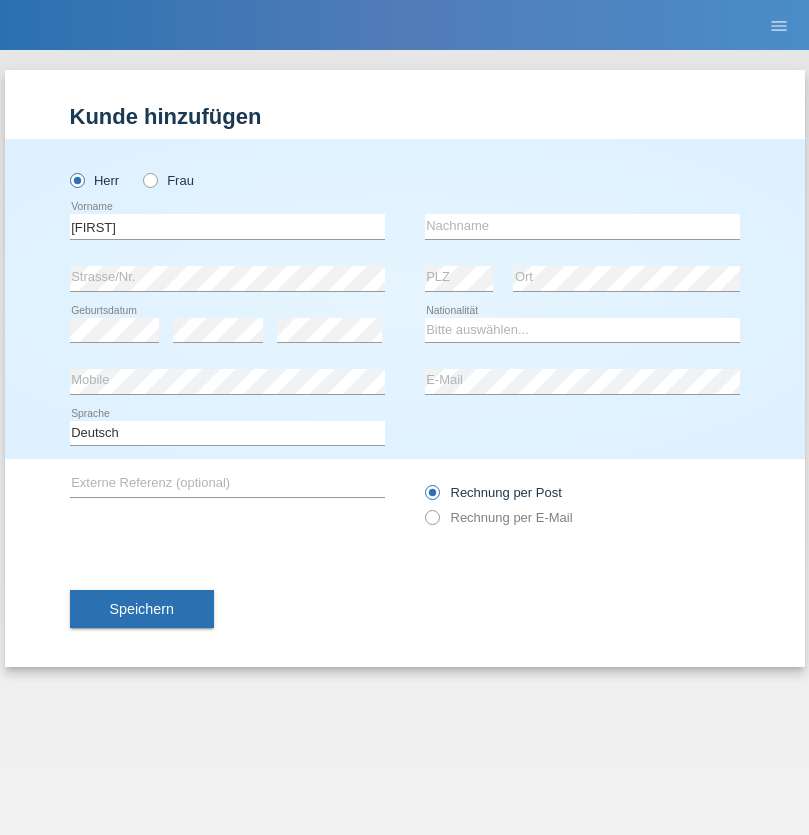 scroll, scrollTop: 0, scrollLeft: 0, axis: both 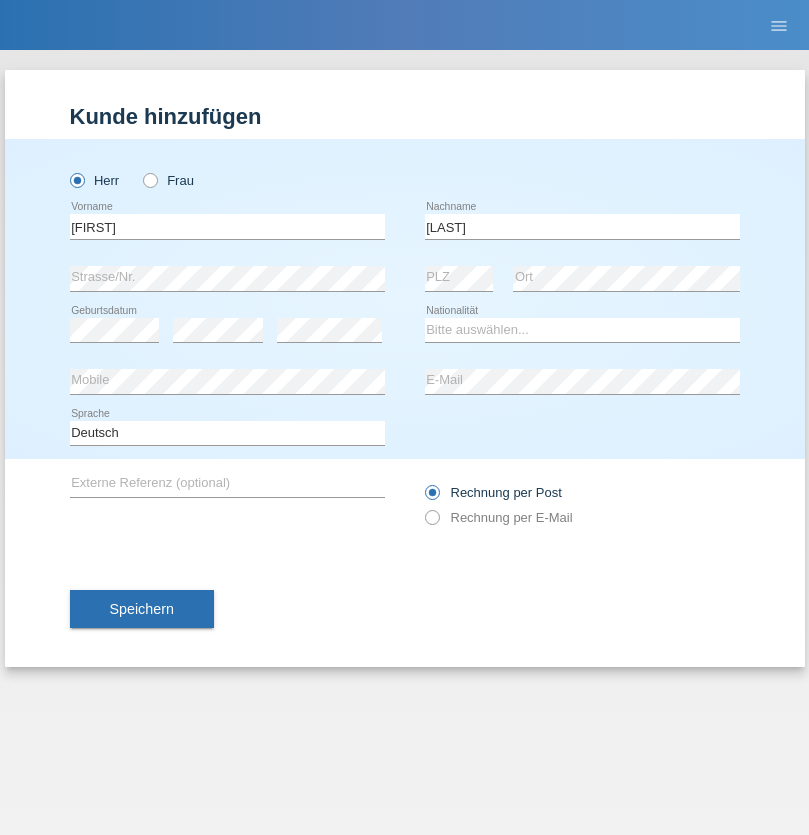 type on "[LAST]" 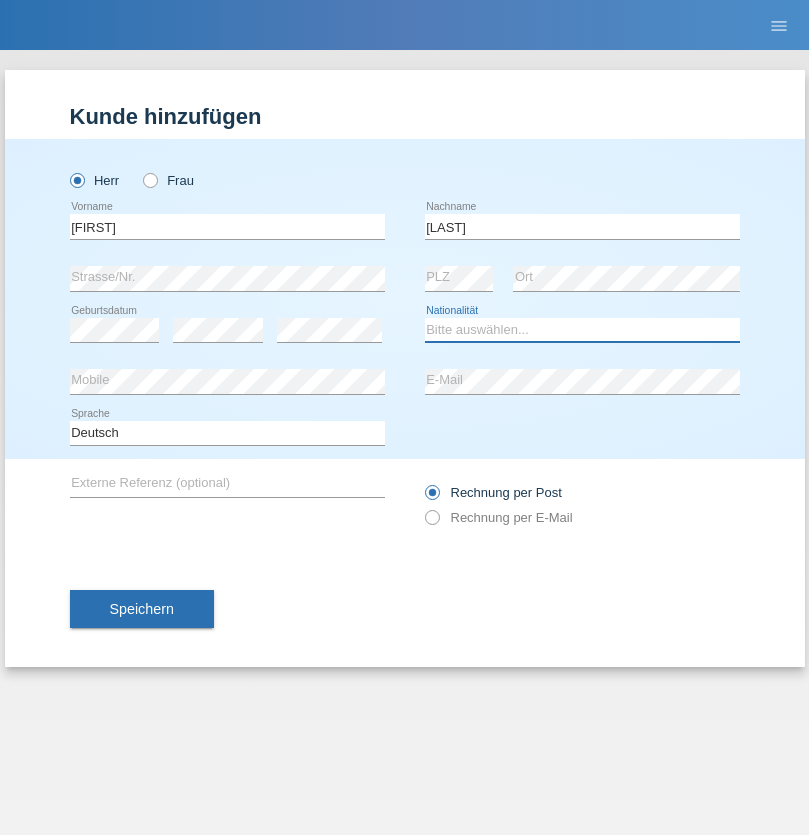 select on "CH" 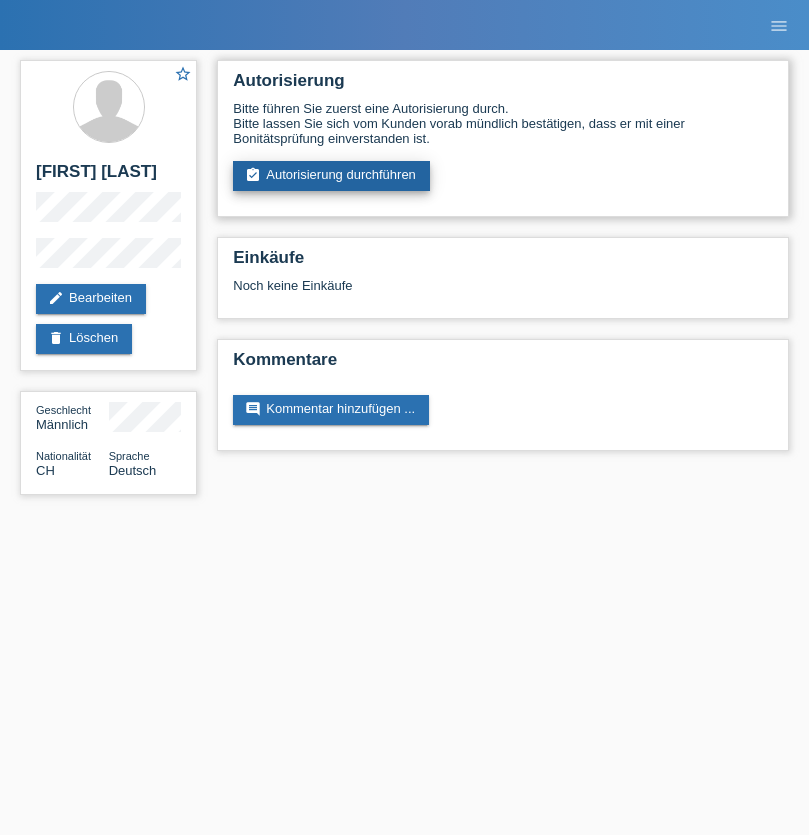click on "assignment_turned_in  Autorisierung durchführen" at bounding box center [331, 176] 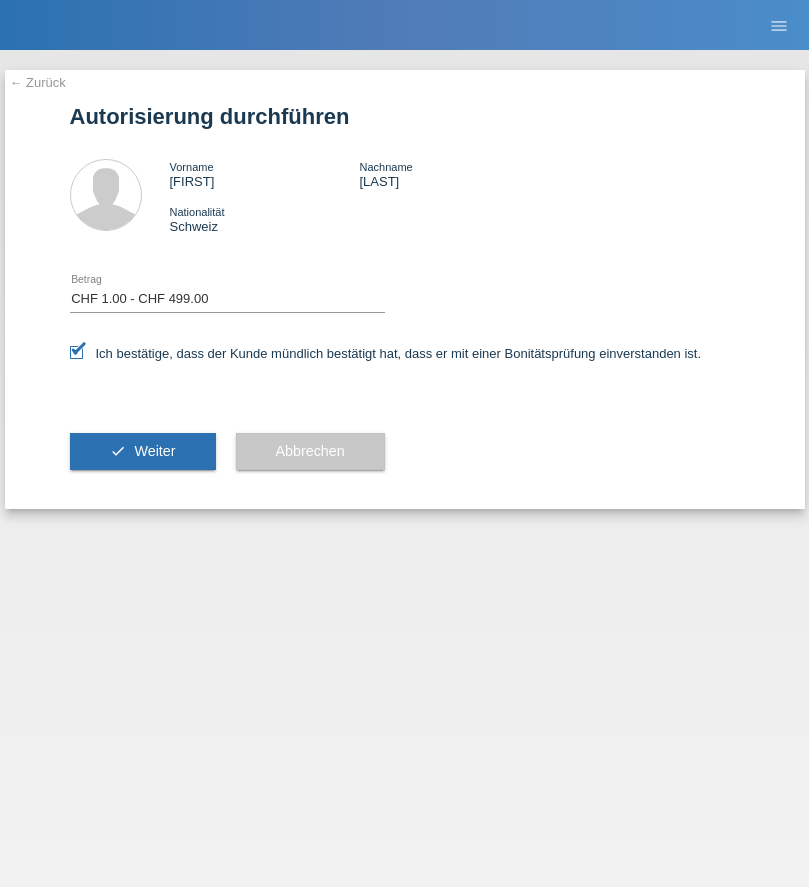 select on "1" 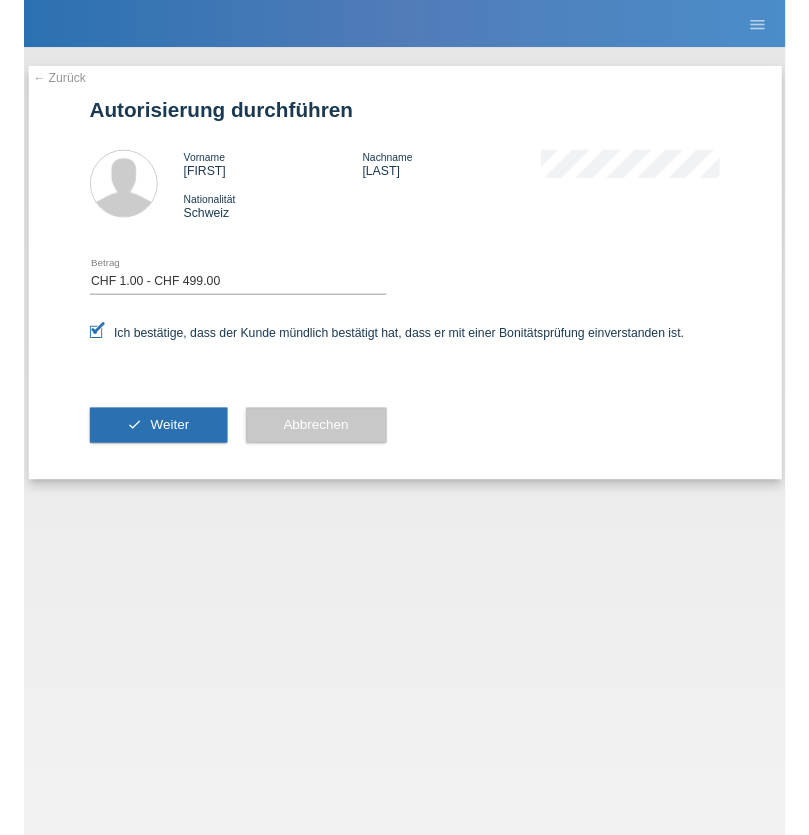 scroll, scrollTop: 0, scrollLeft: 0, axis: both 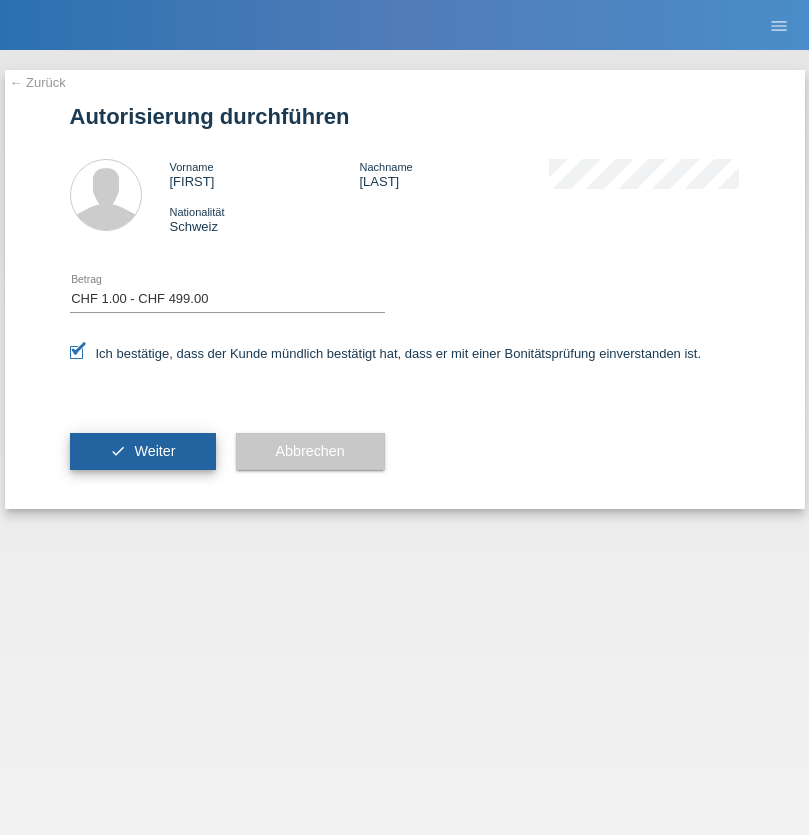 click on "Weiter" at bounding box center [154, 451] 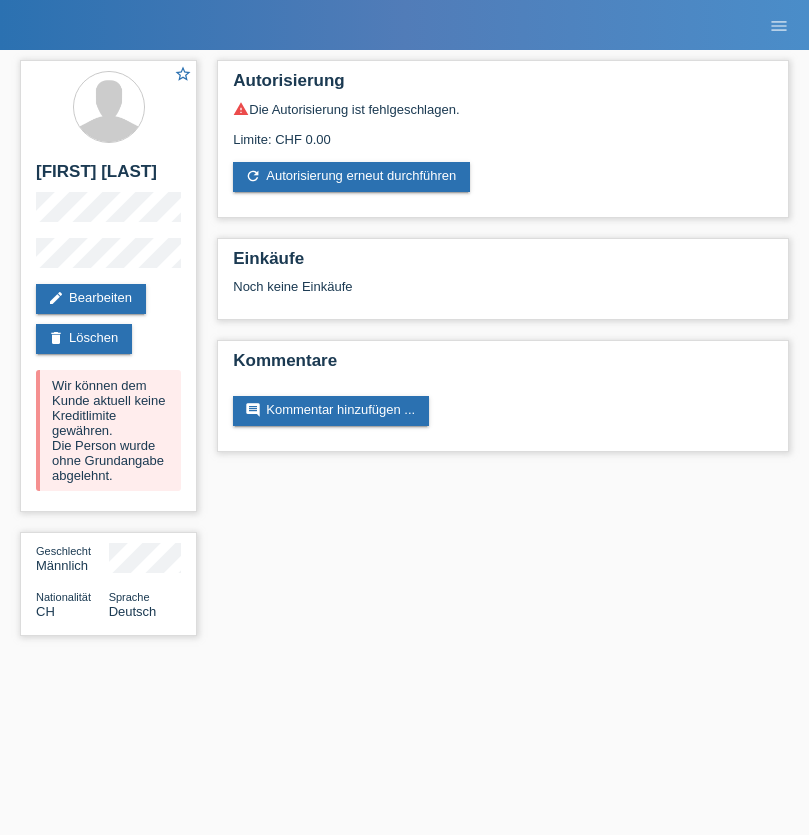 scroll, scrollTop: 0, scrollLeft: 0, axis: both 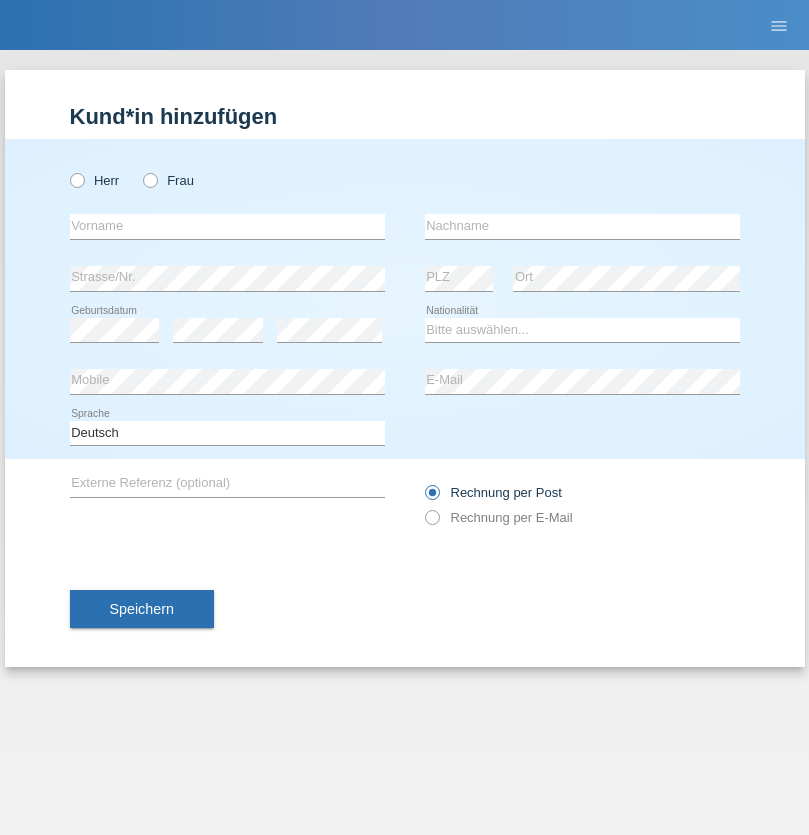 radio on "true" 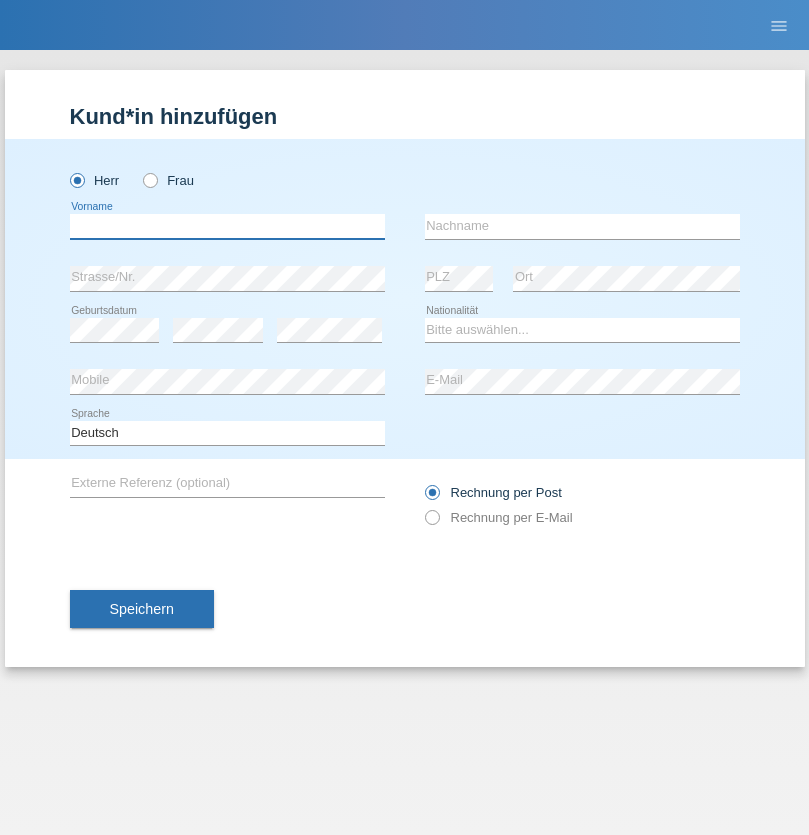 click at bounding box center [227, 226] 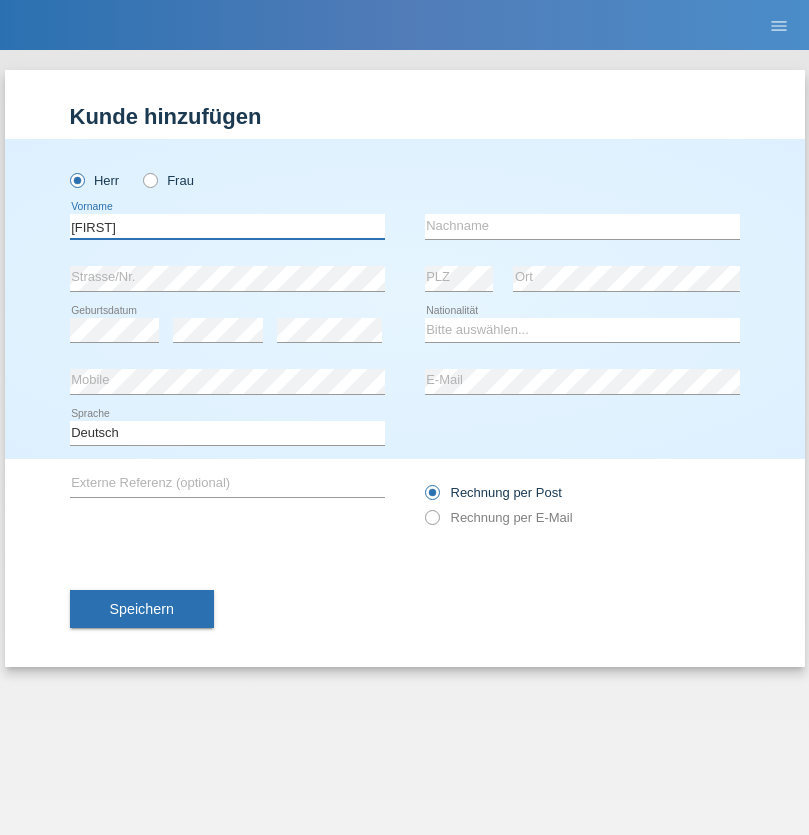 type on "Dominik" 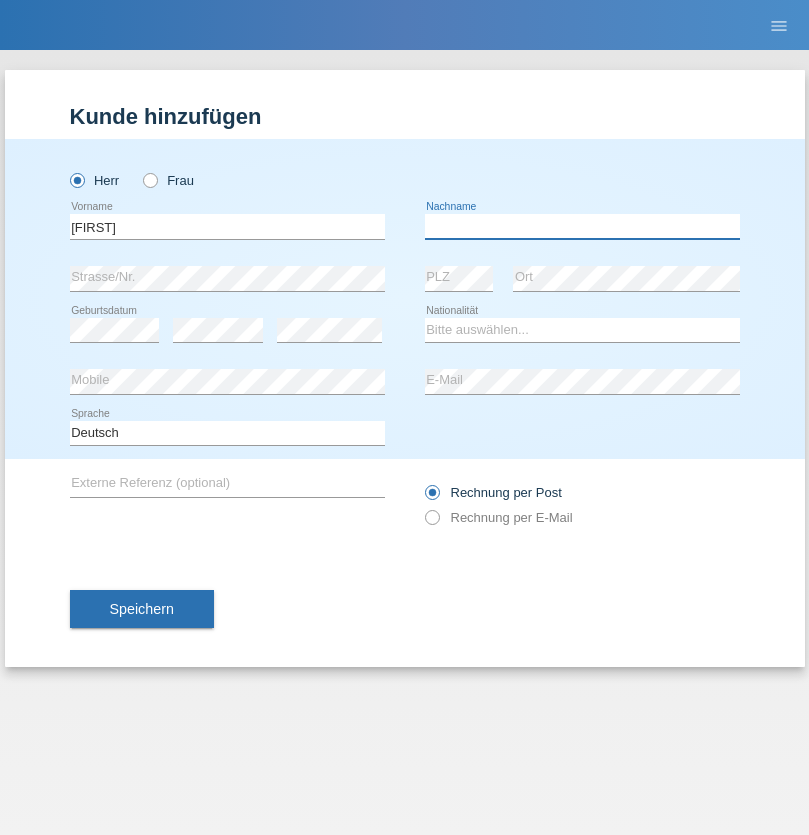 click at bounding box center [582, 226] 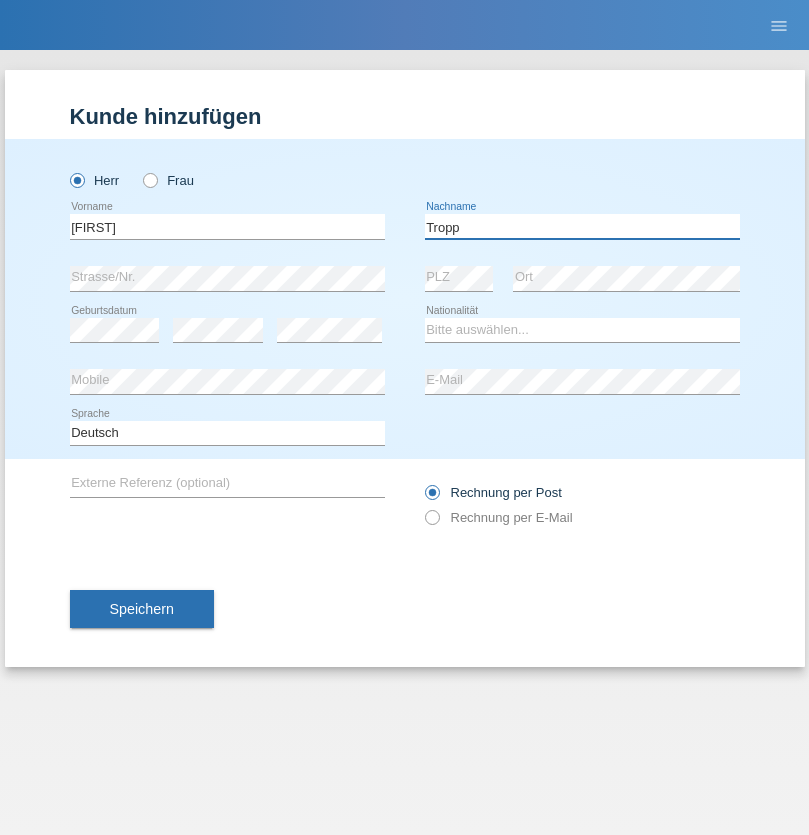 type on "Tropp" 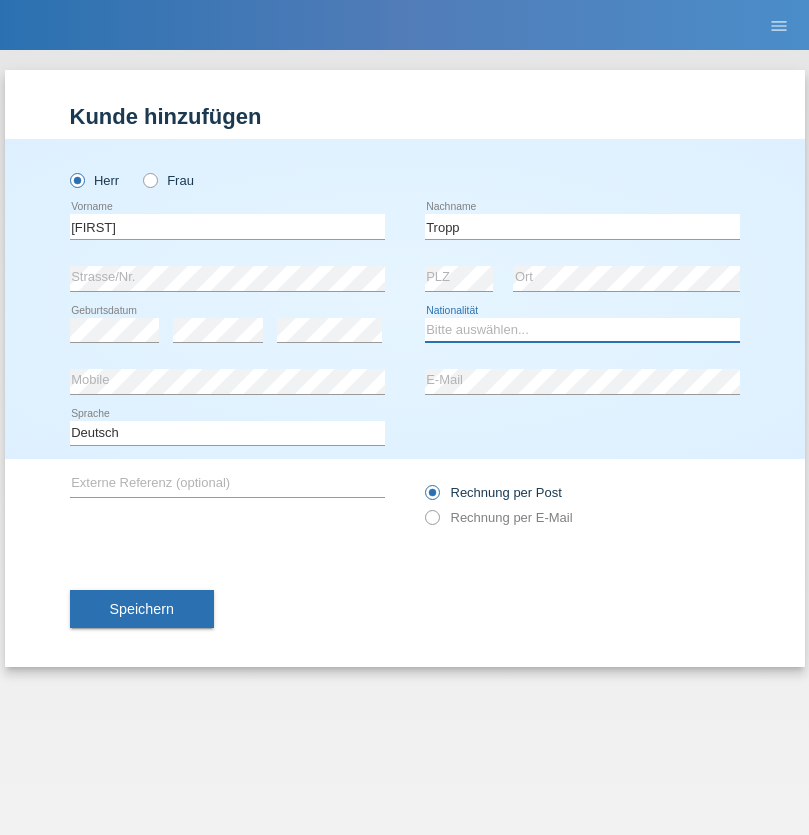 select on "SK" 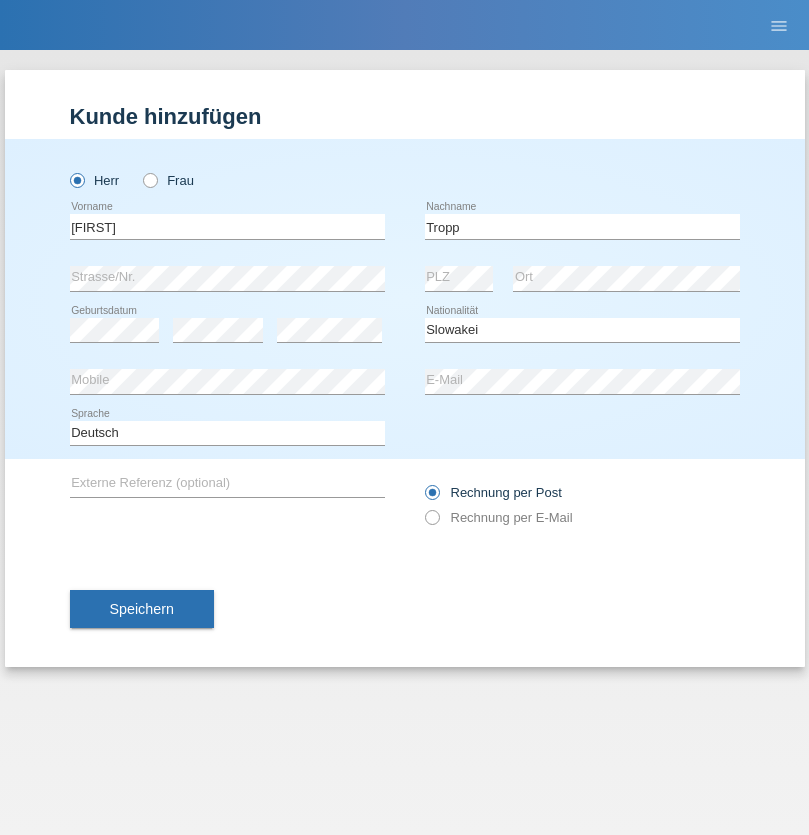 select on "C" 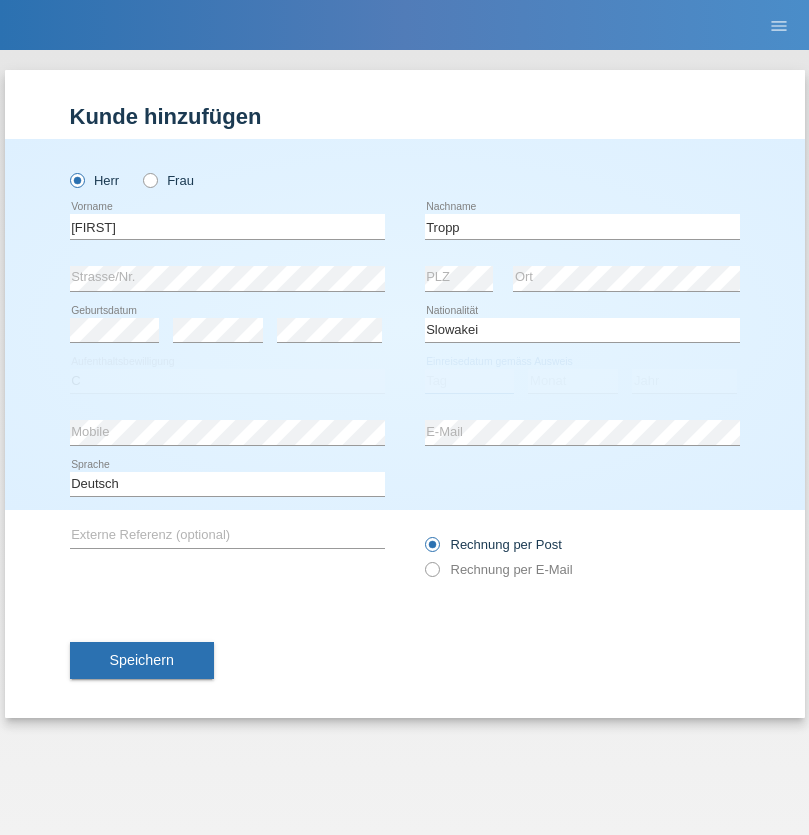 select on "07" 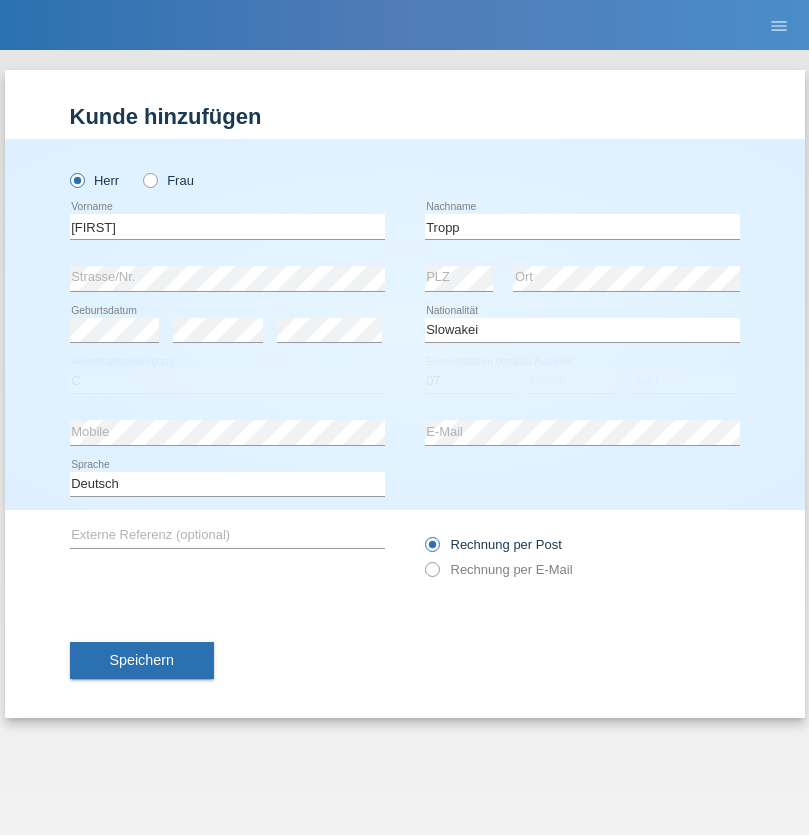 select on "08" 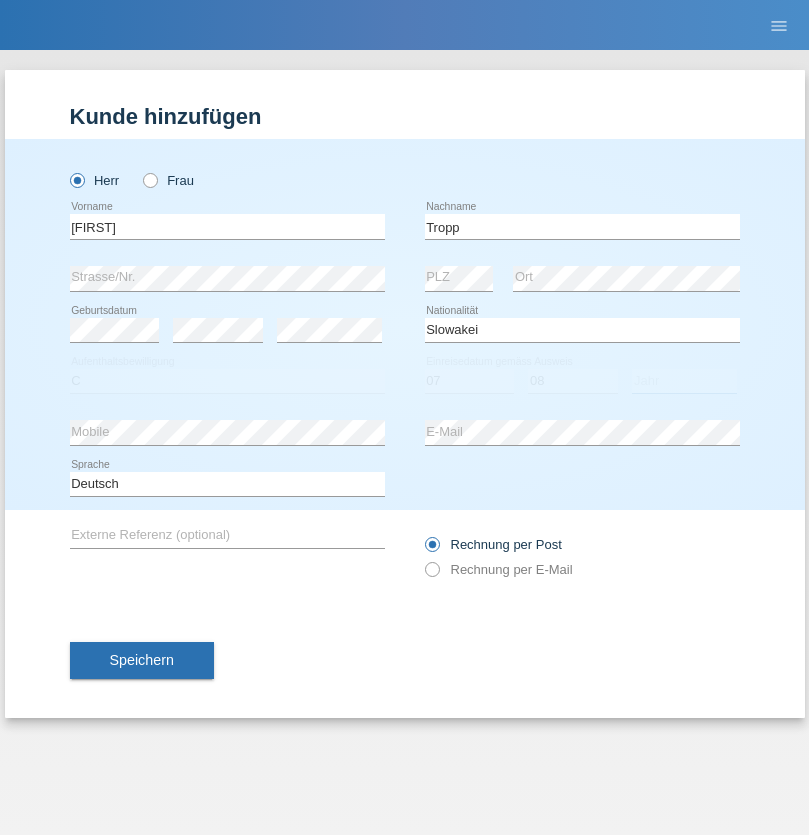 select on "2021" 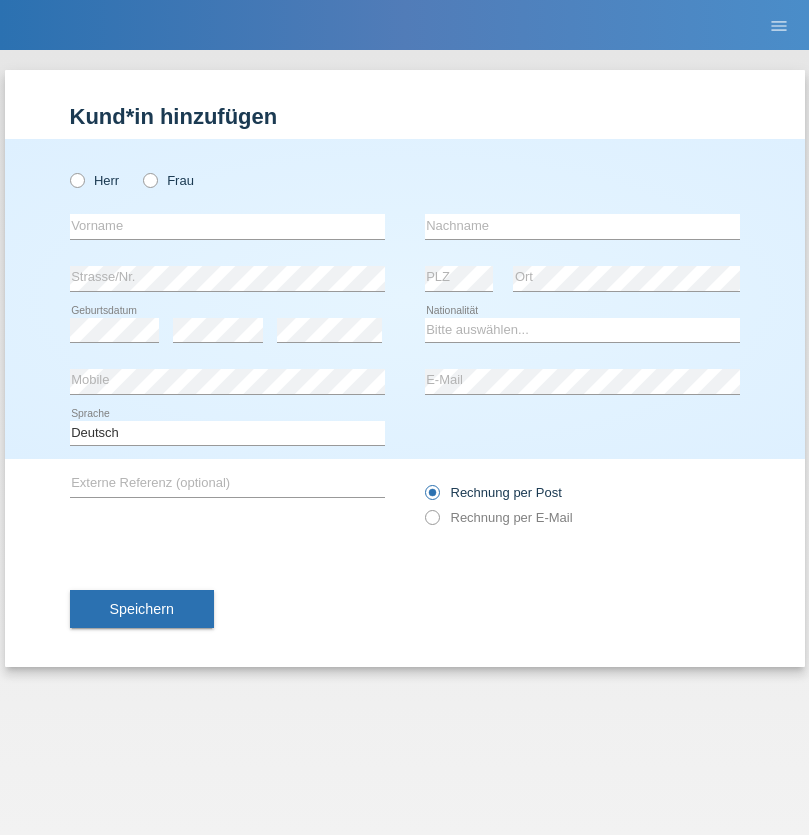 scroll, scrollTop: 0, scrollLeft: 0, axis: both 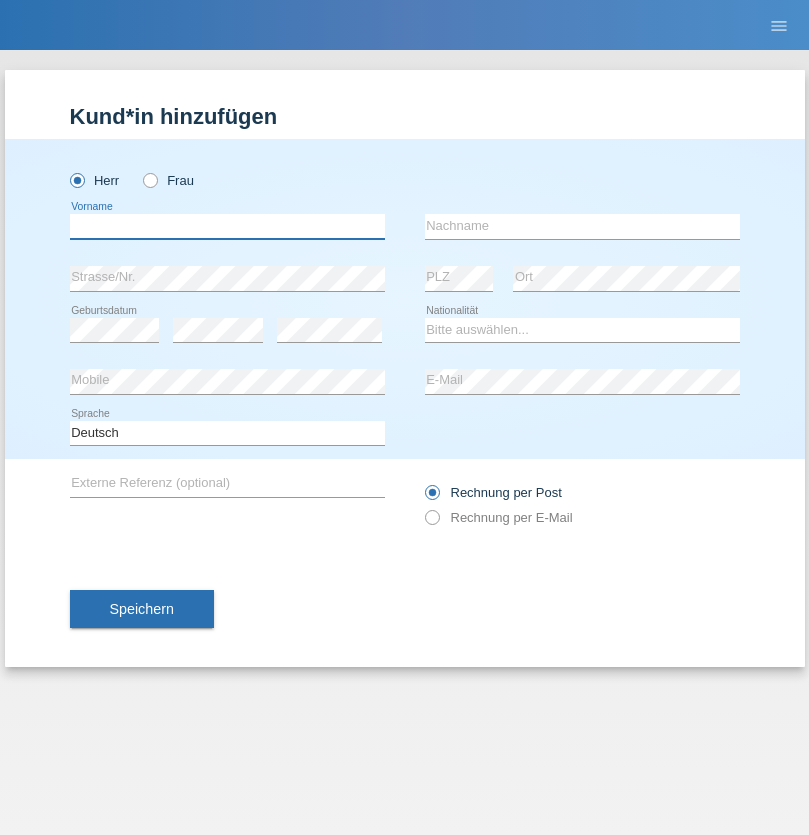 click at bounding box center [227, 226] 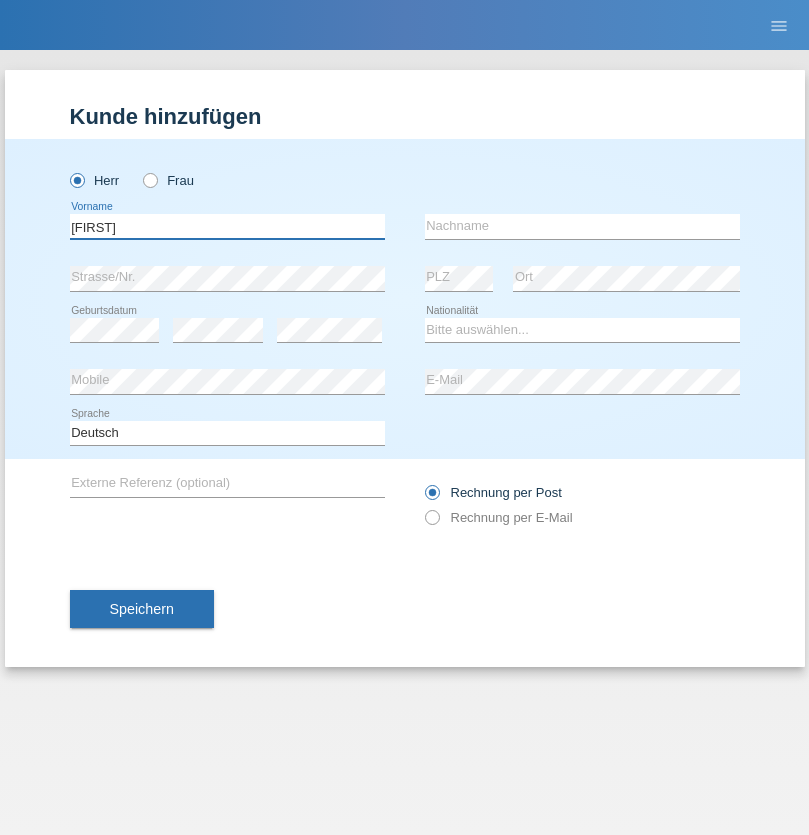 type on "[FIRST]" 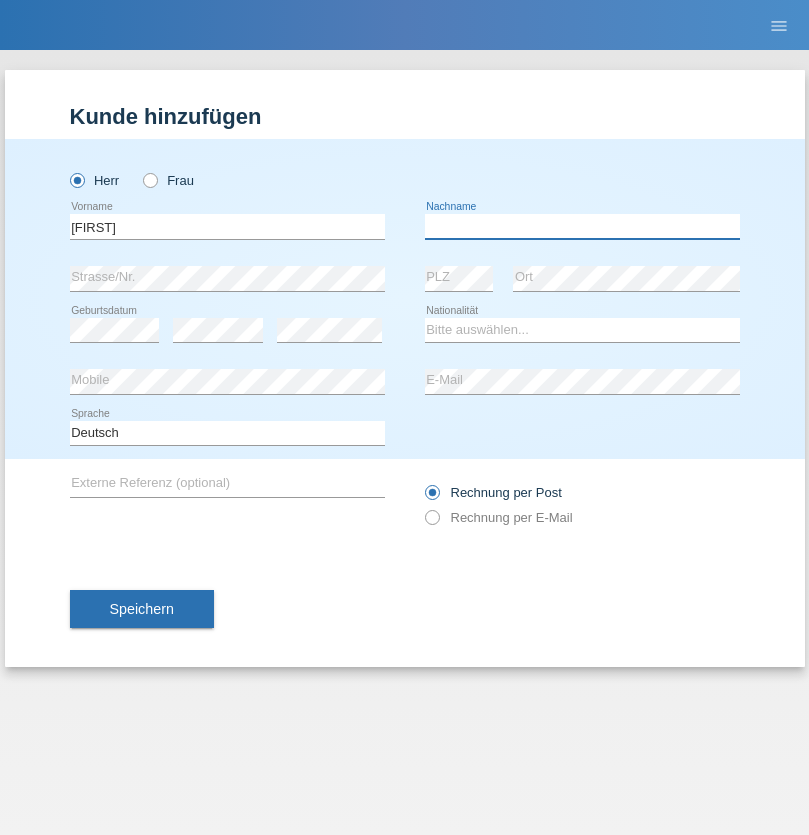 click at bounding box center (582, 226) 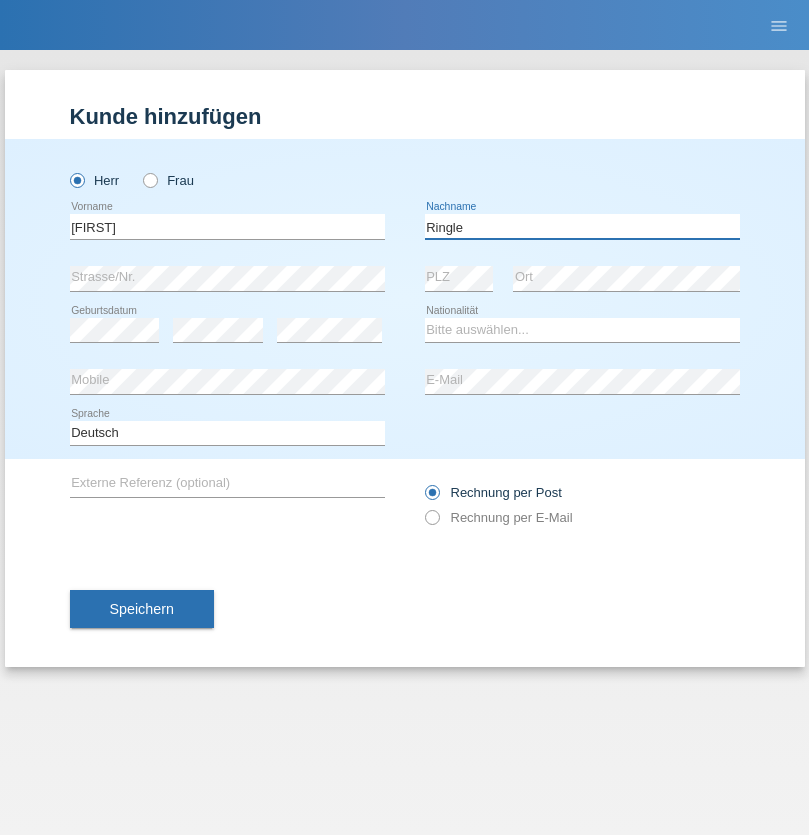 type on "Ringle" 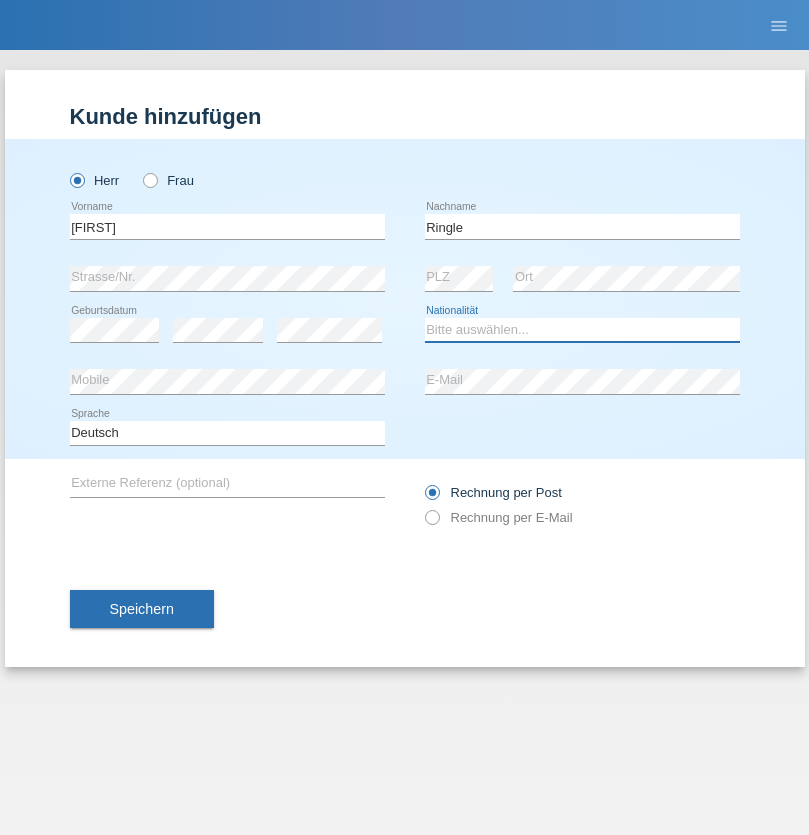 select on "DE" 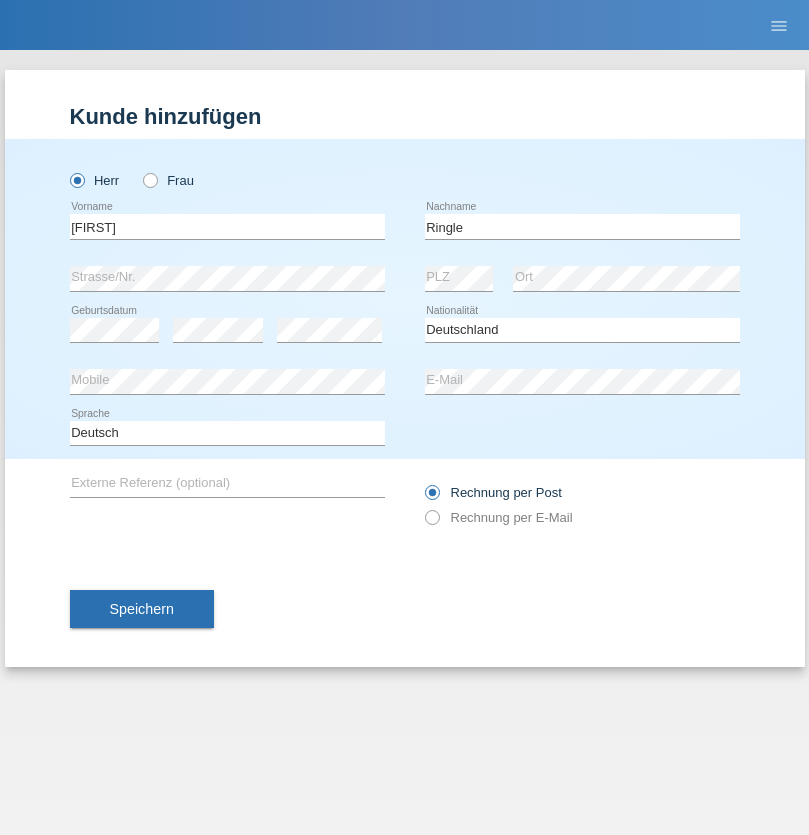 select on "C" 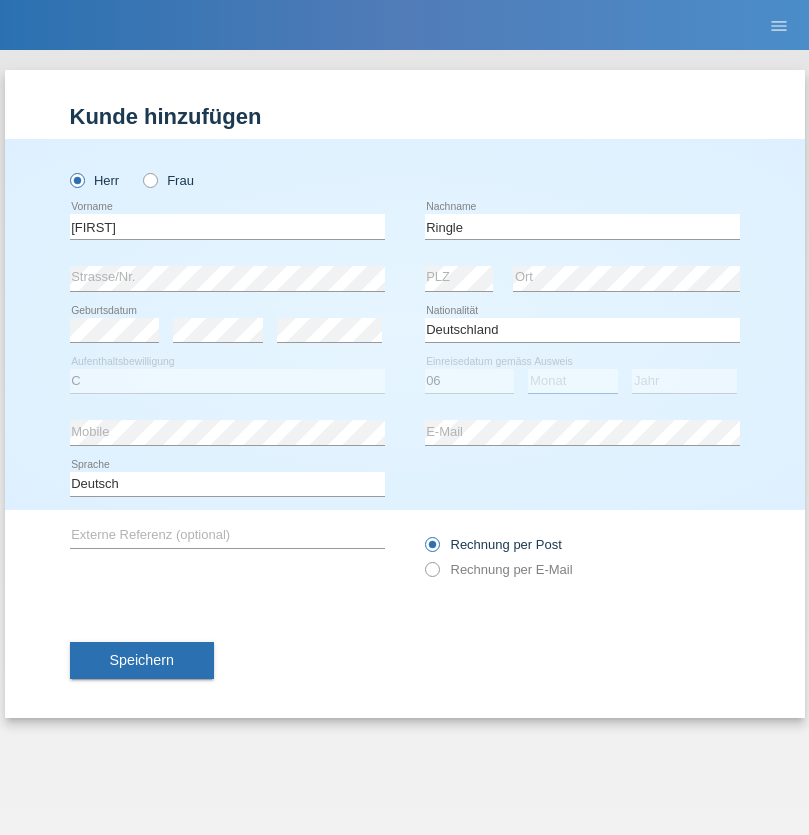 select on "01" 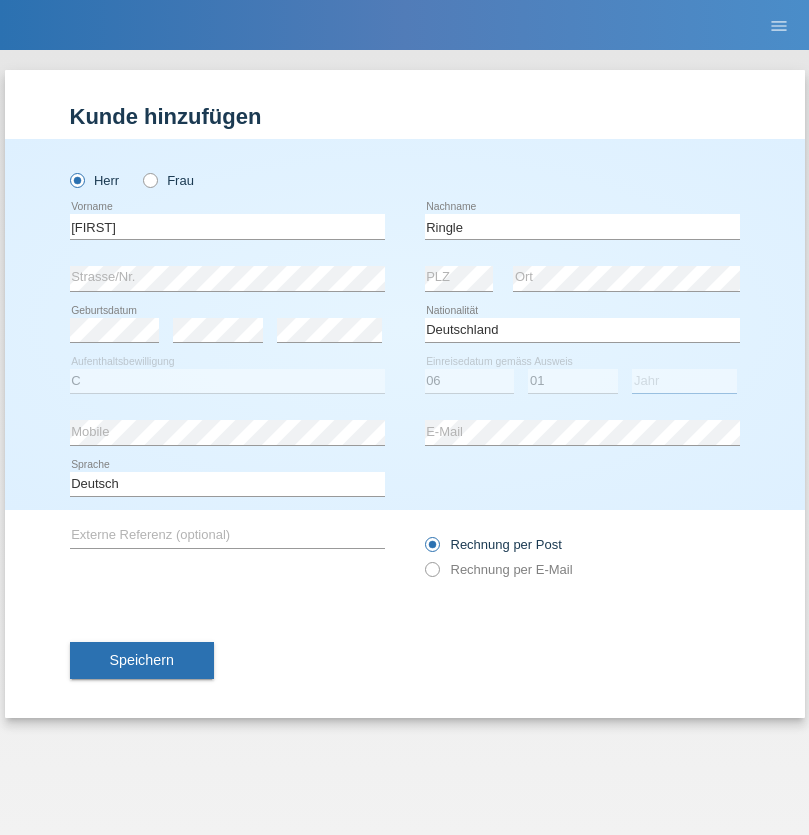 select on "2021" 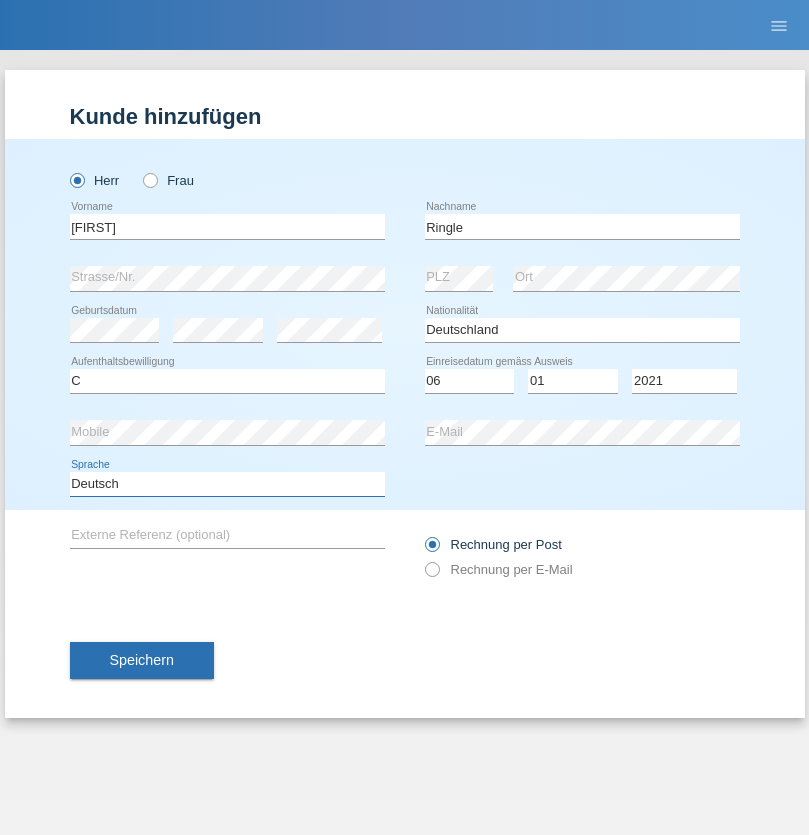 select on "en" 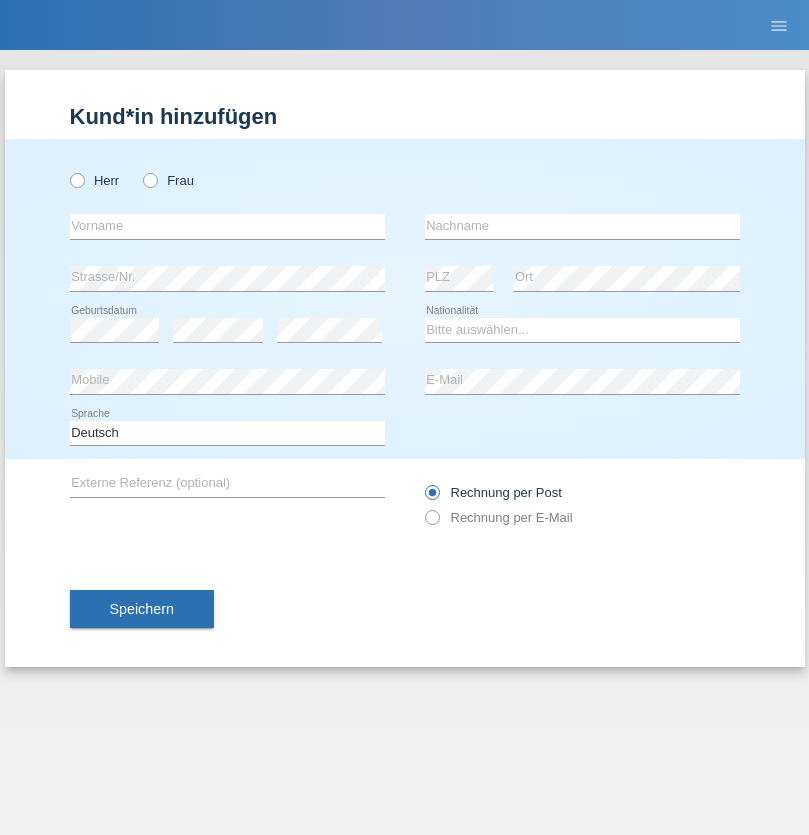 scroll, scrollTop: 0, scrollLeft: 0, axis: both 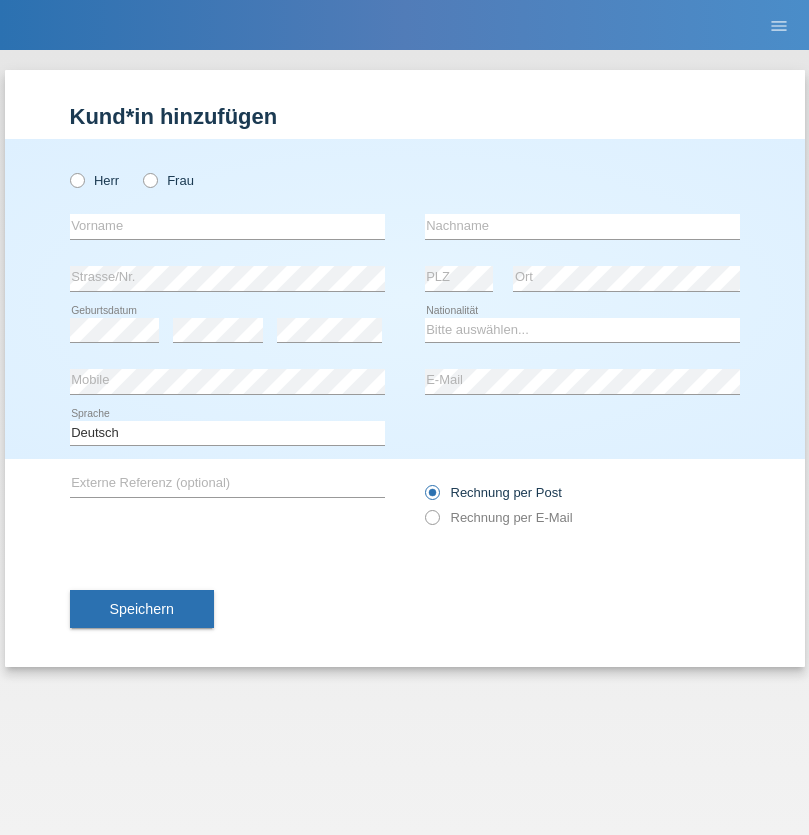 radio on "true" 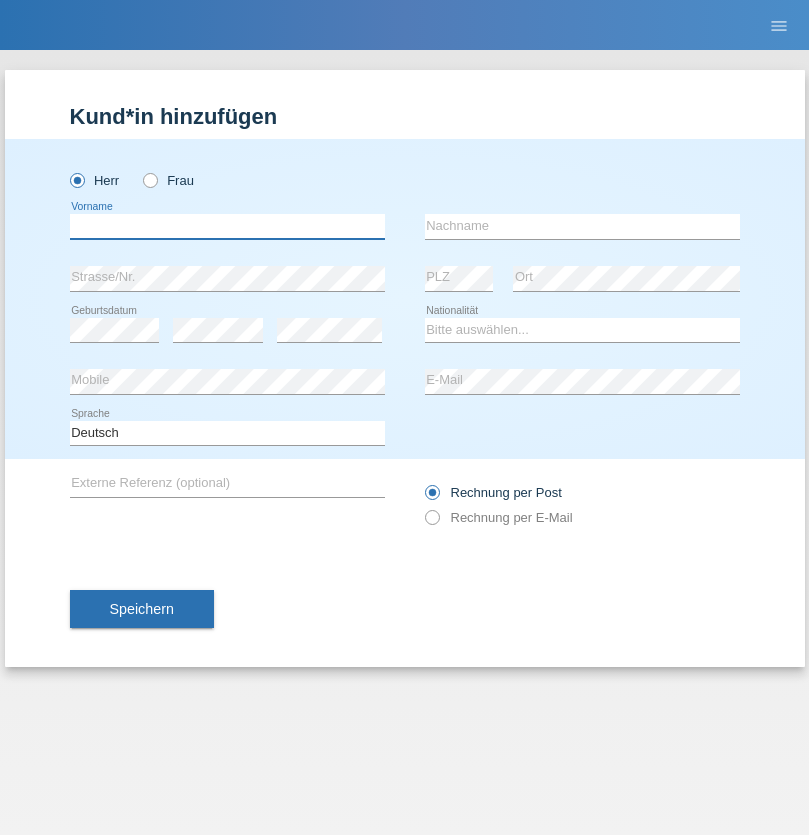 click at bounding box center [227, 226] 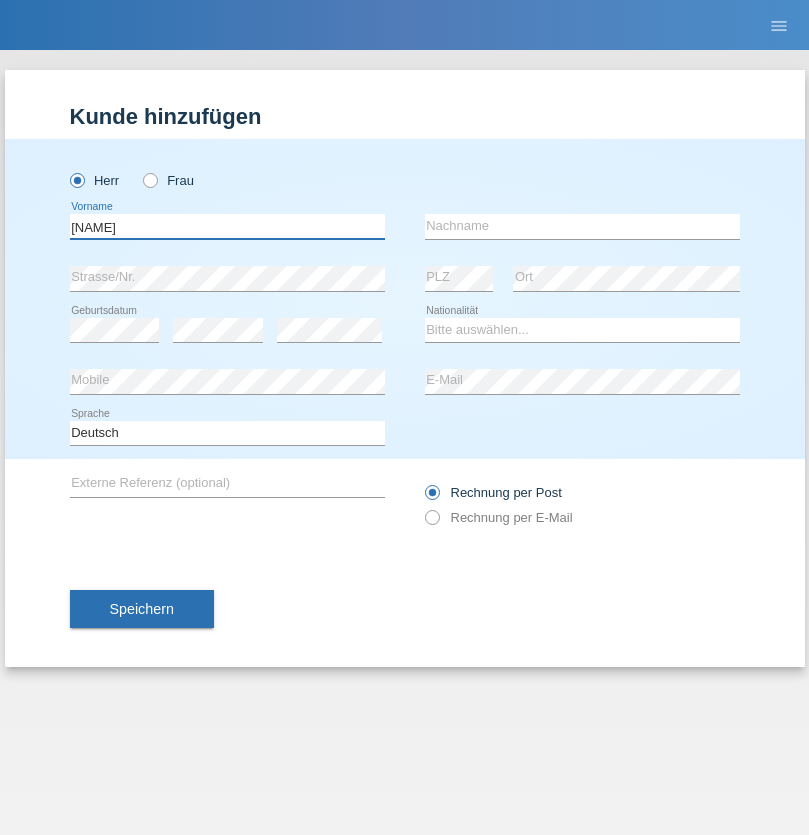 type on "Junior" 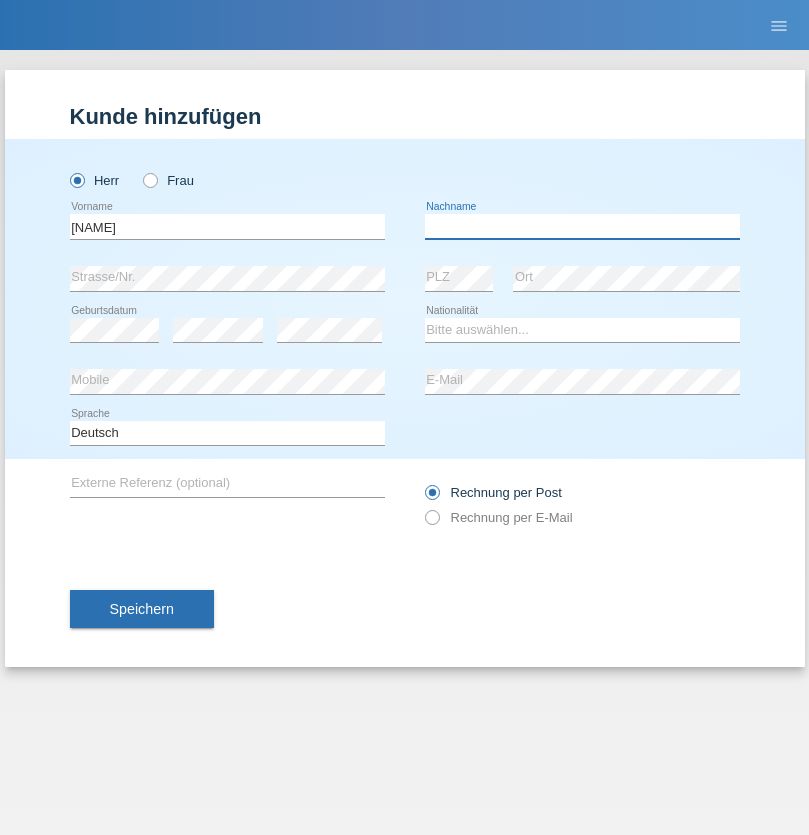 click at bounding box center [582, 226] 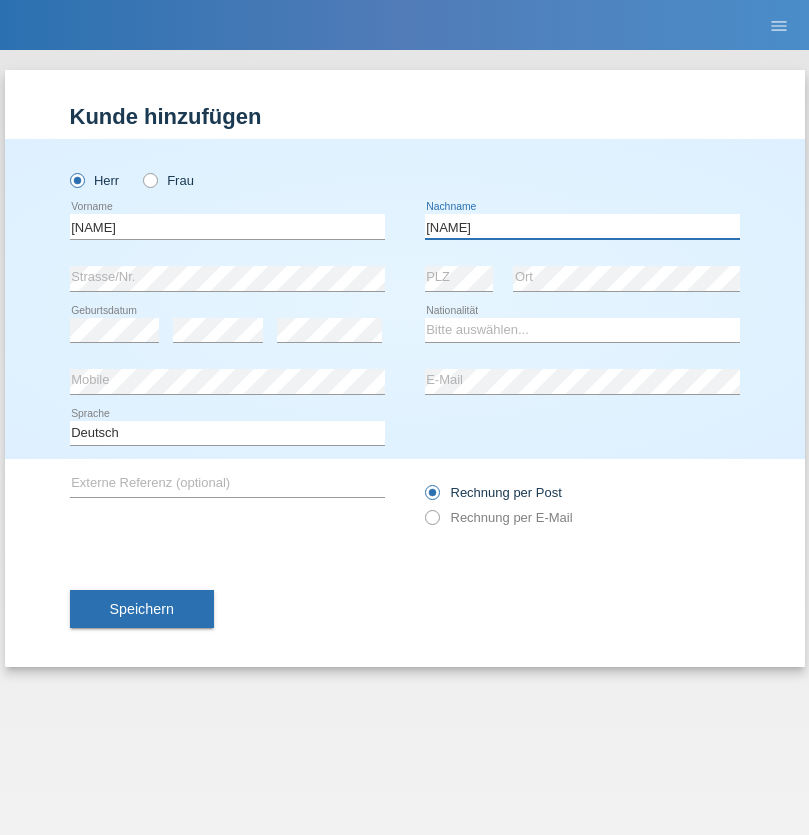type on "Mauricio" 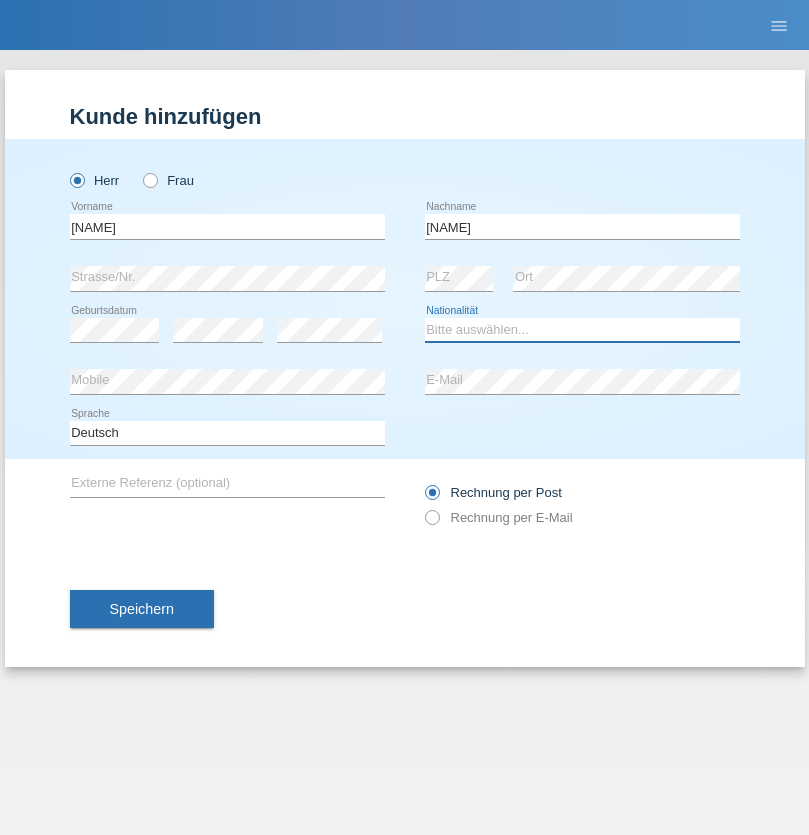 select on "CH" 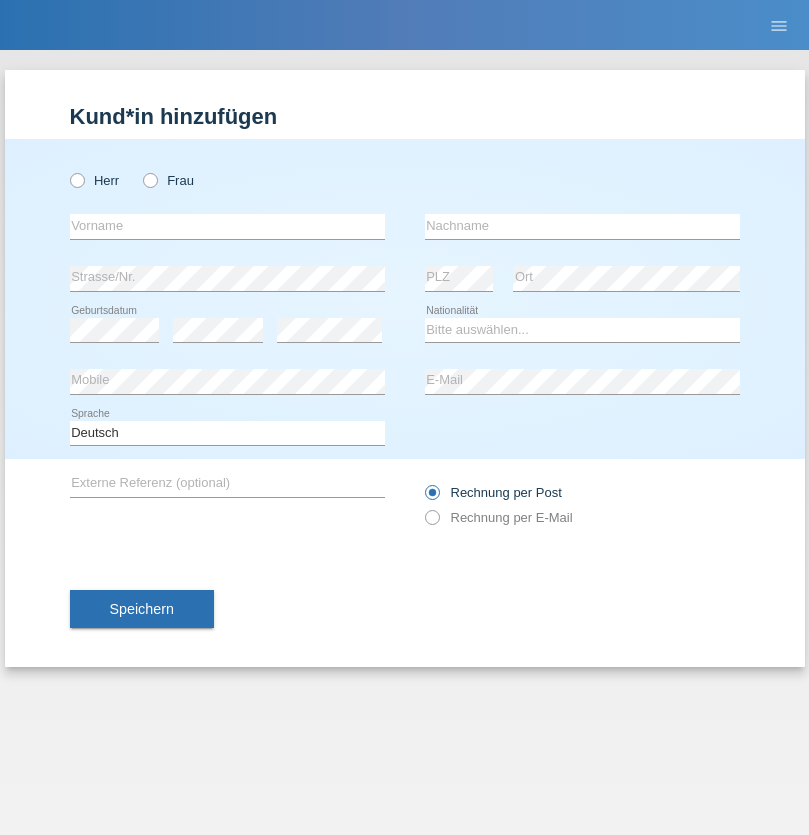 scroll, scrollTop: 0, scrollLeft: 0, axis: both 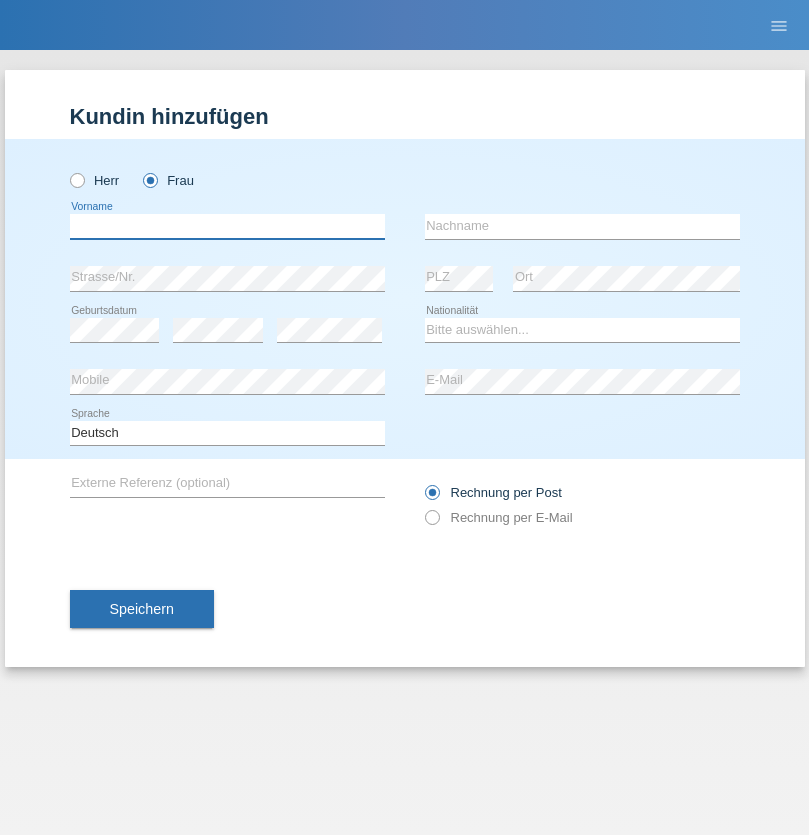 click at bounding box center [227, 226] 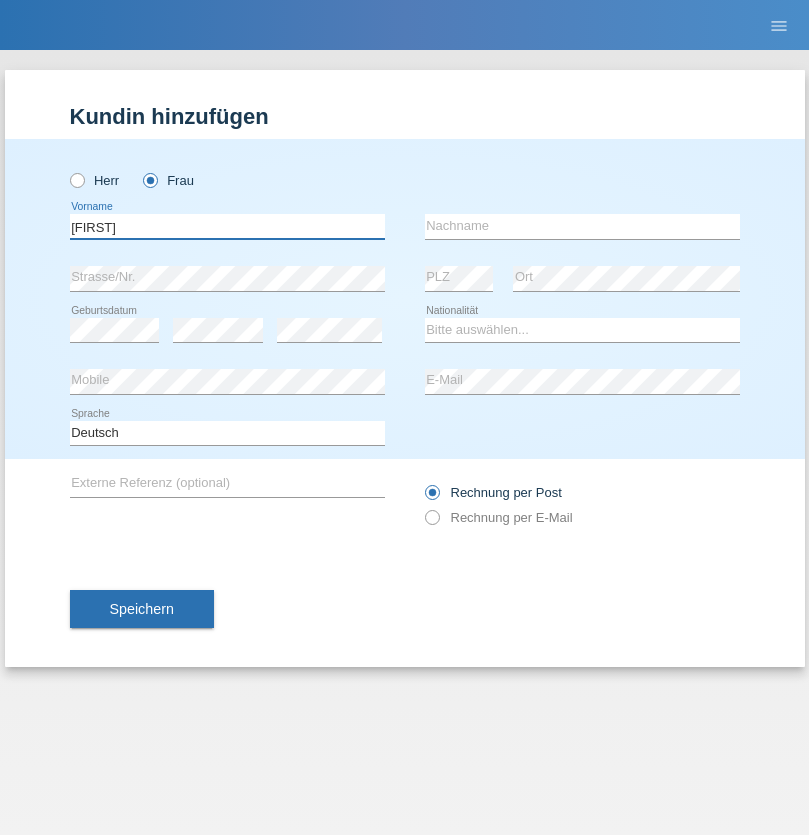 type on "Monika" 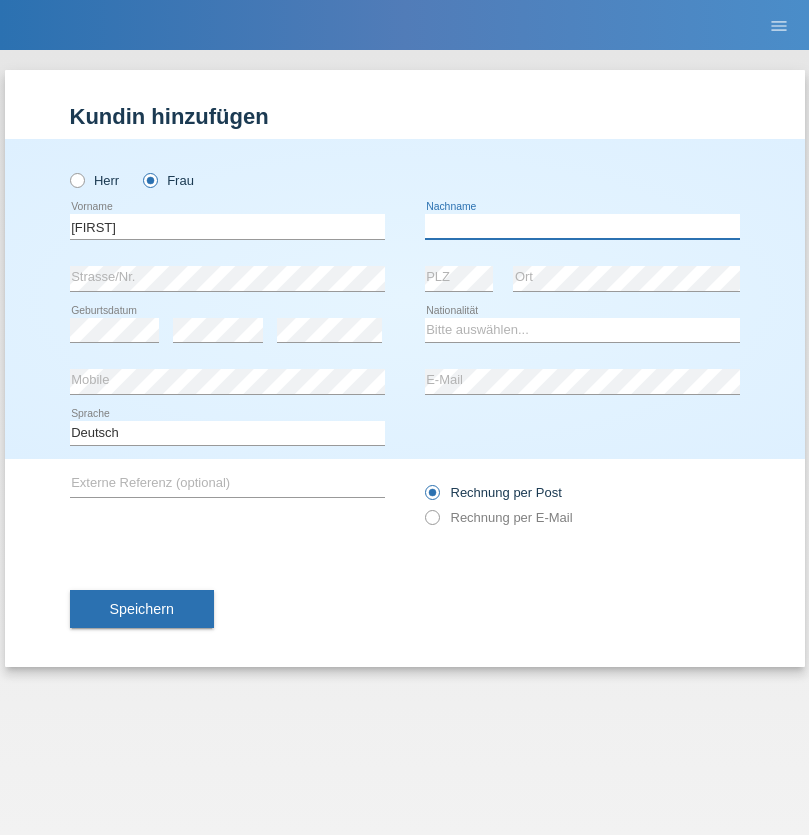 click at bounding box center (582, 226) 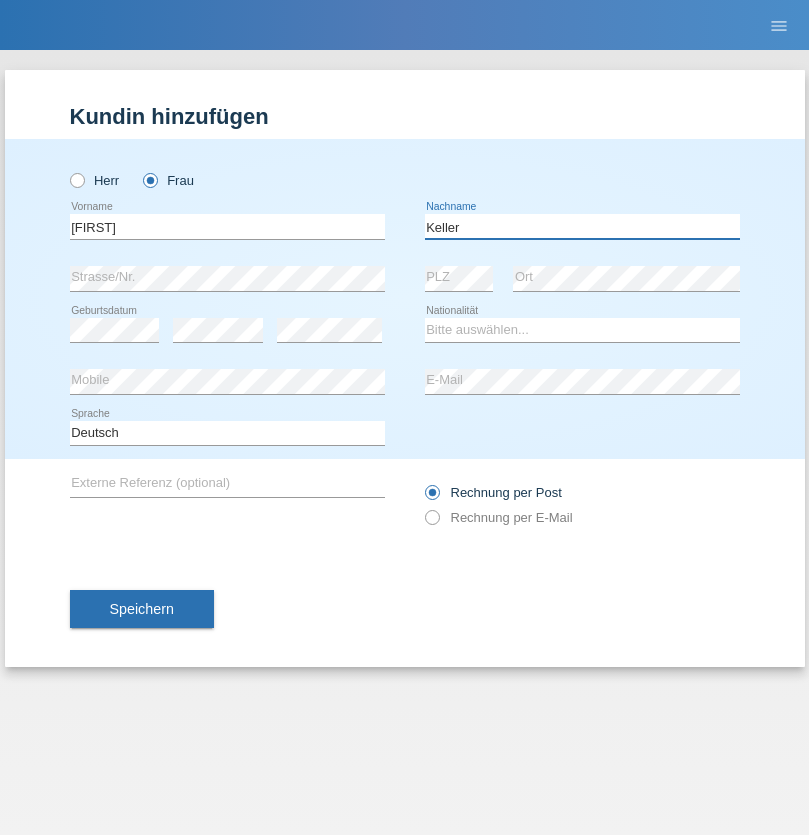 type on "Keller" 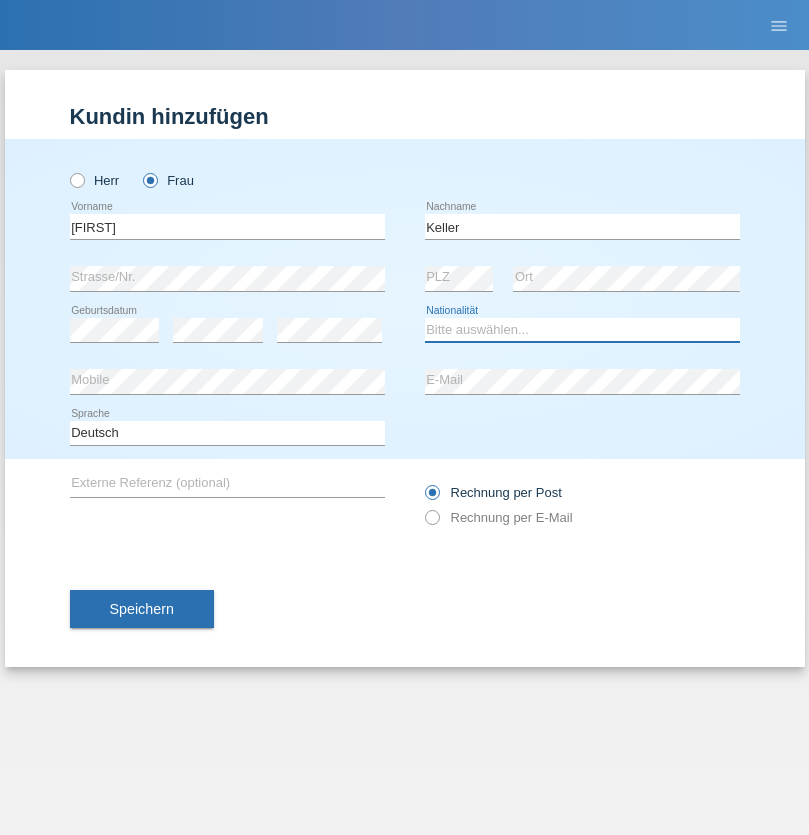 select on "CH" 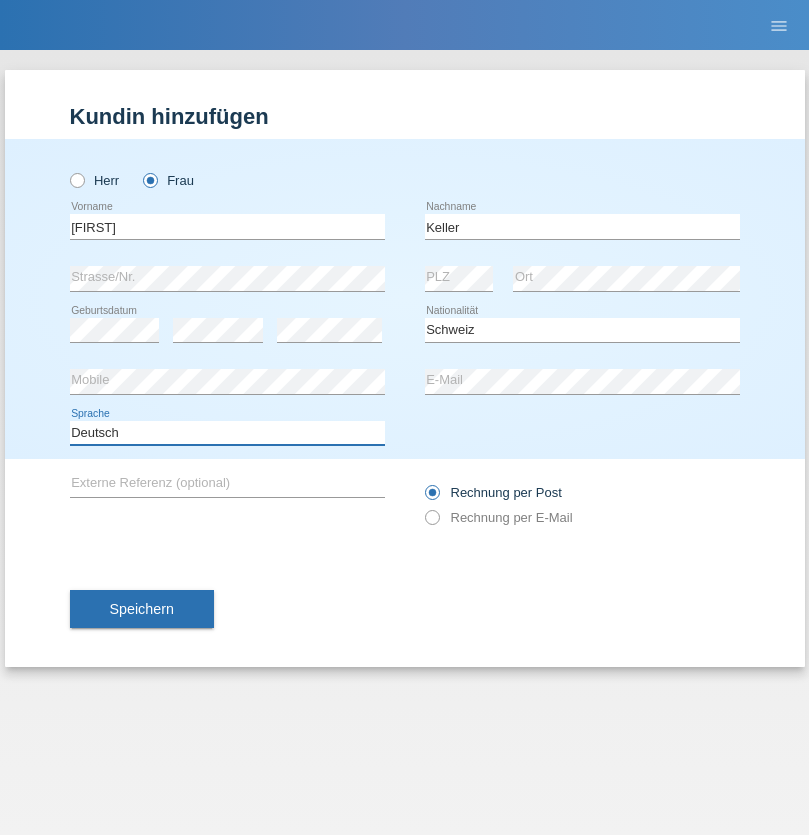 select on "en" 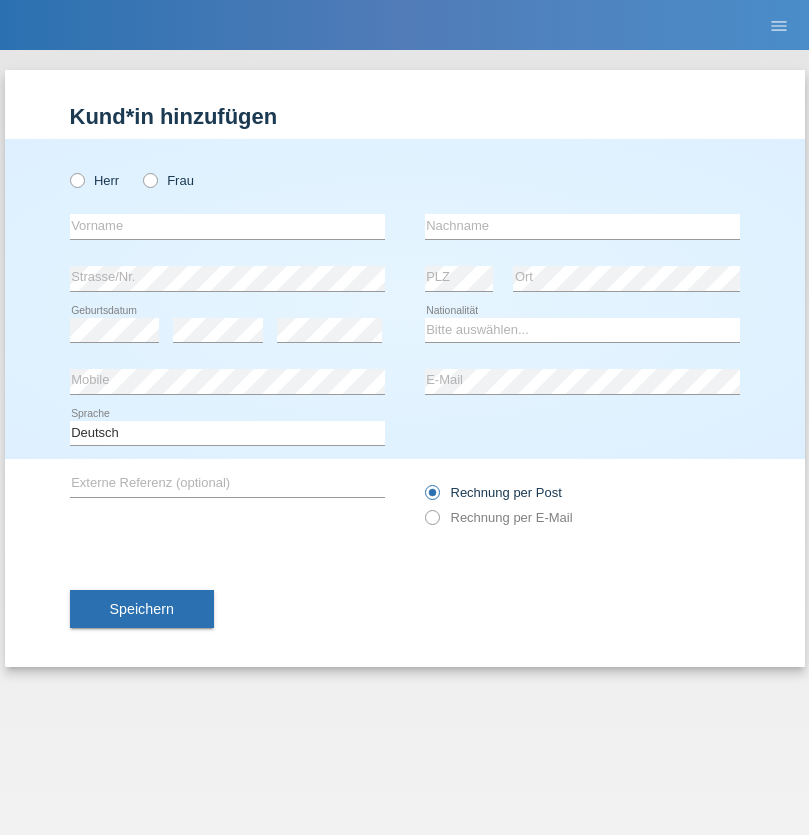 scroll, scrollTop: 0, scrollLeft: 0, axis: both 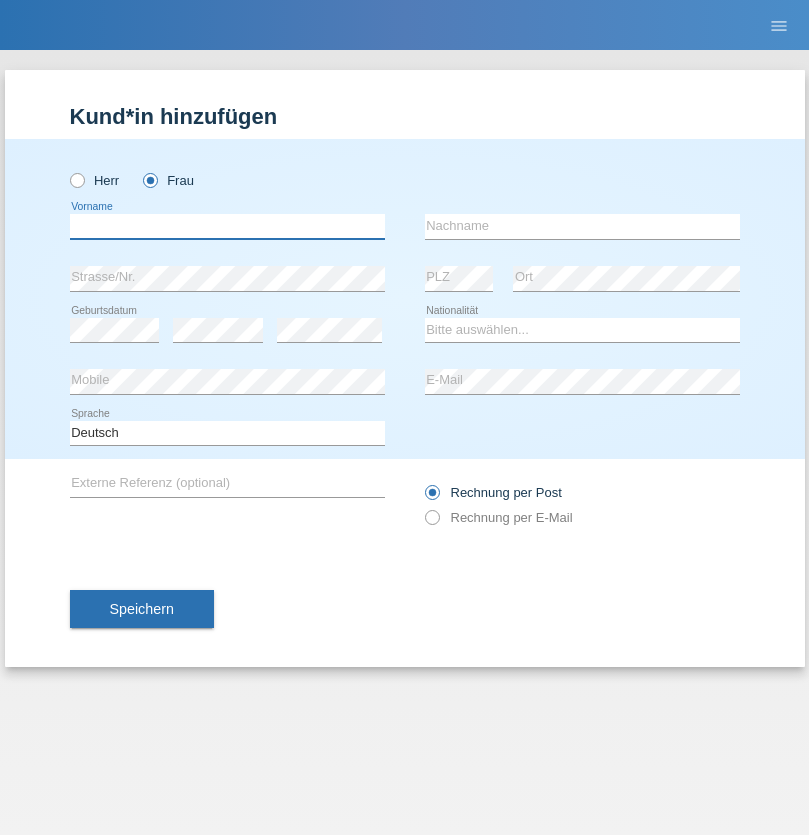 click at bounding box center (227, 226) 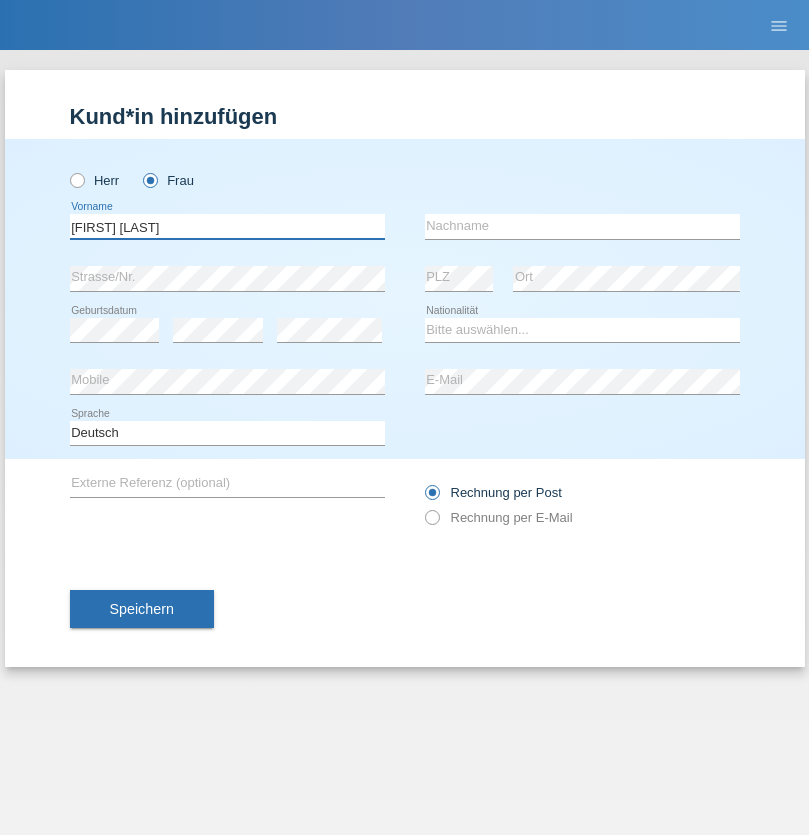 type on "Maria Fernanda" 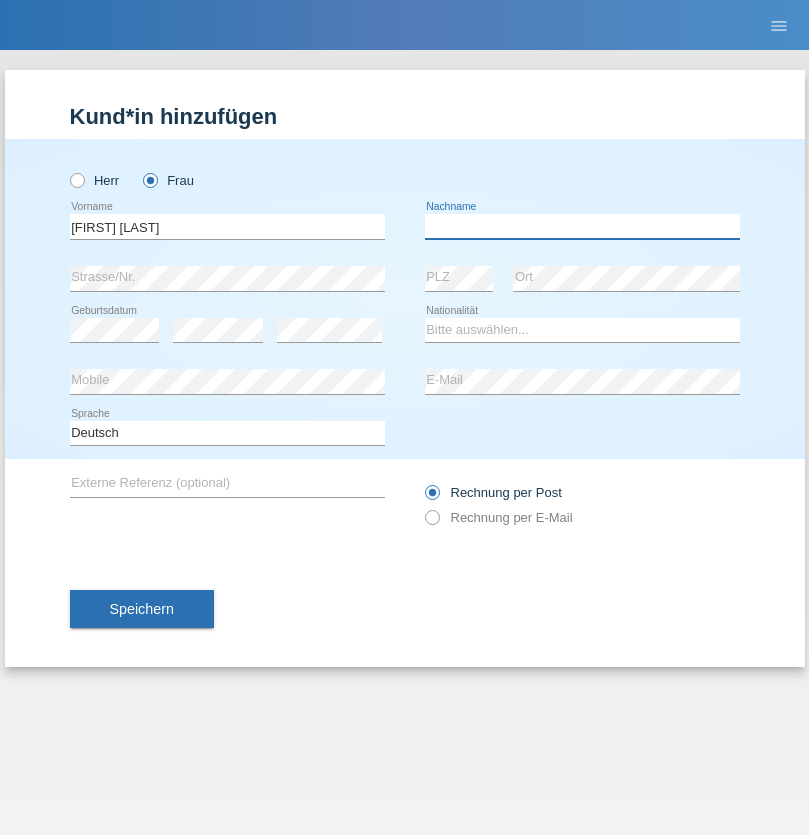 click at bounding box center (582, 226) 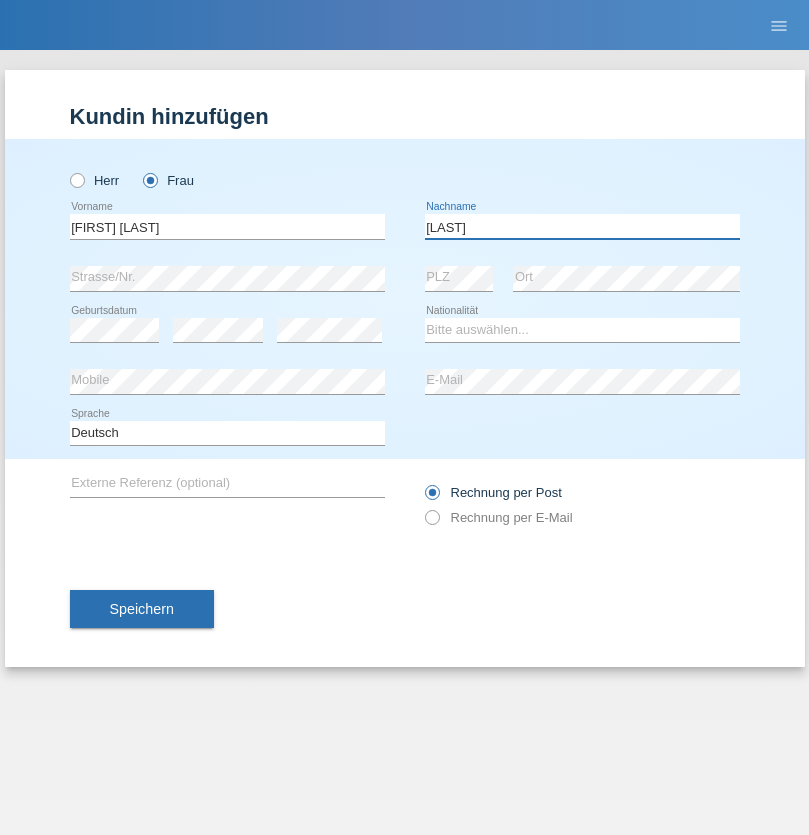 type on "Knusel Campillo" 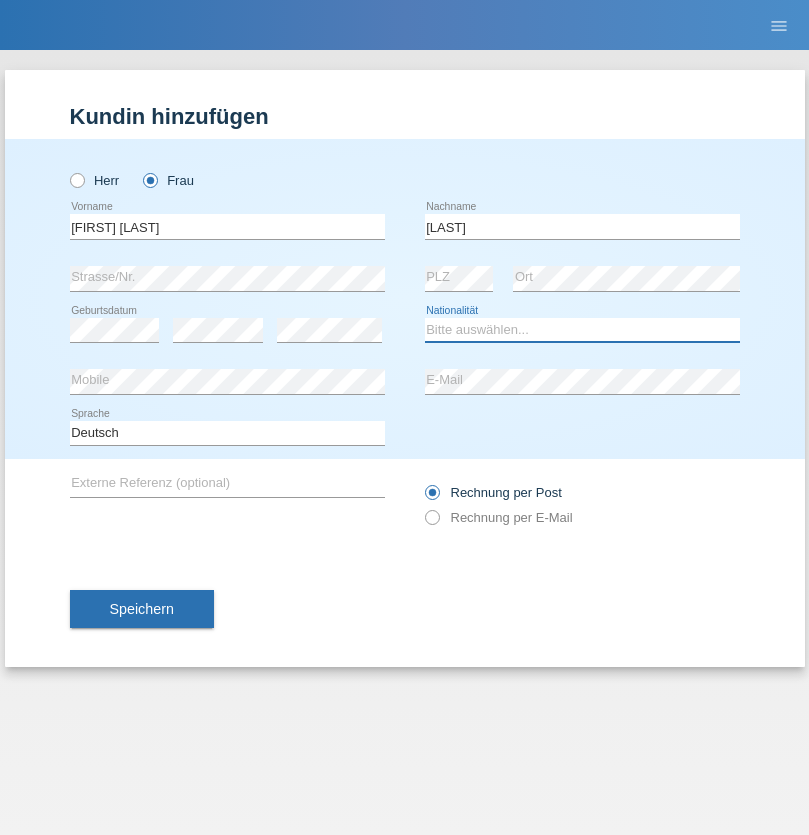 select on "CH" 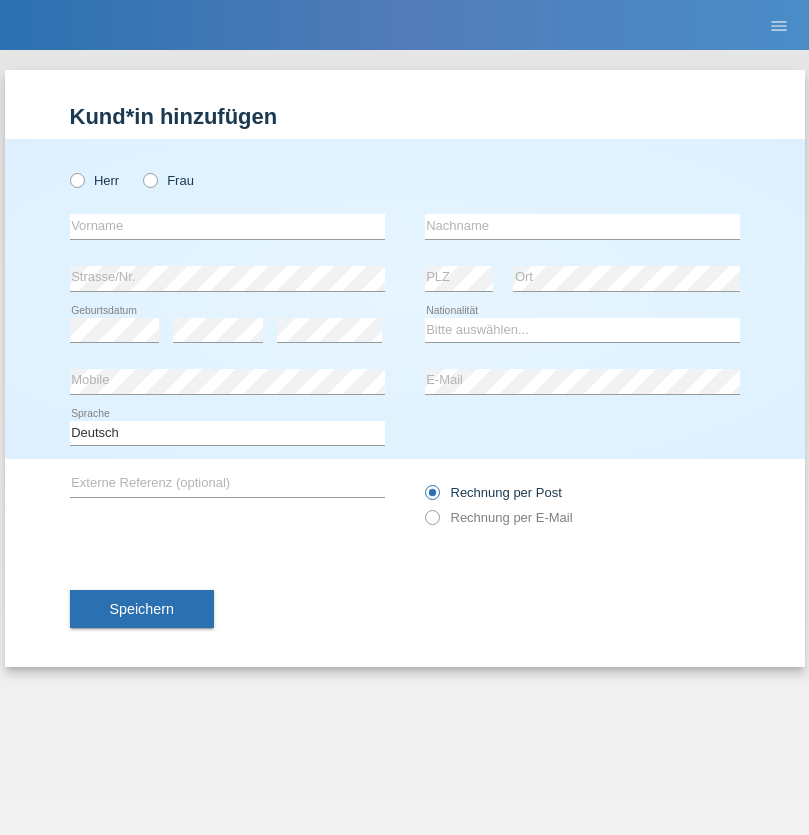 scroll, scrollTop: 0, scrollLeft: 0, axis: both 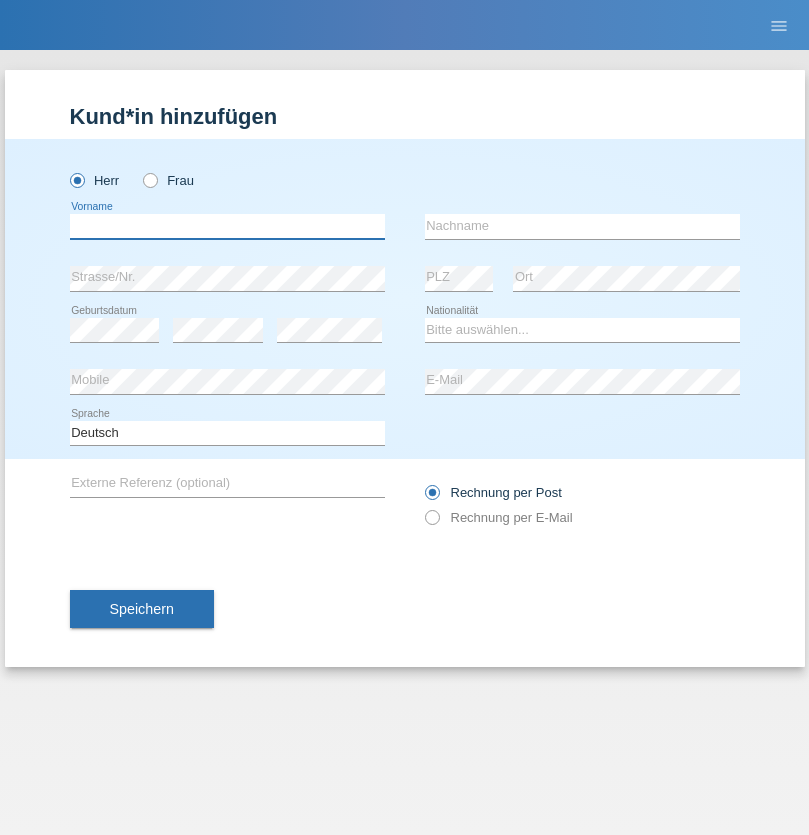 click at bounding box center [227, 226] 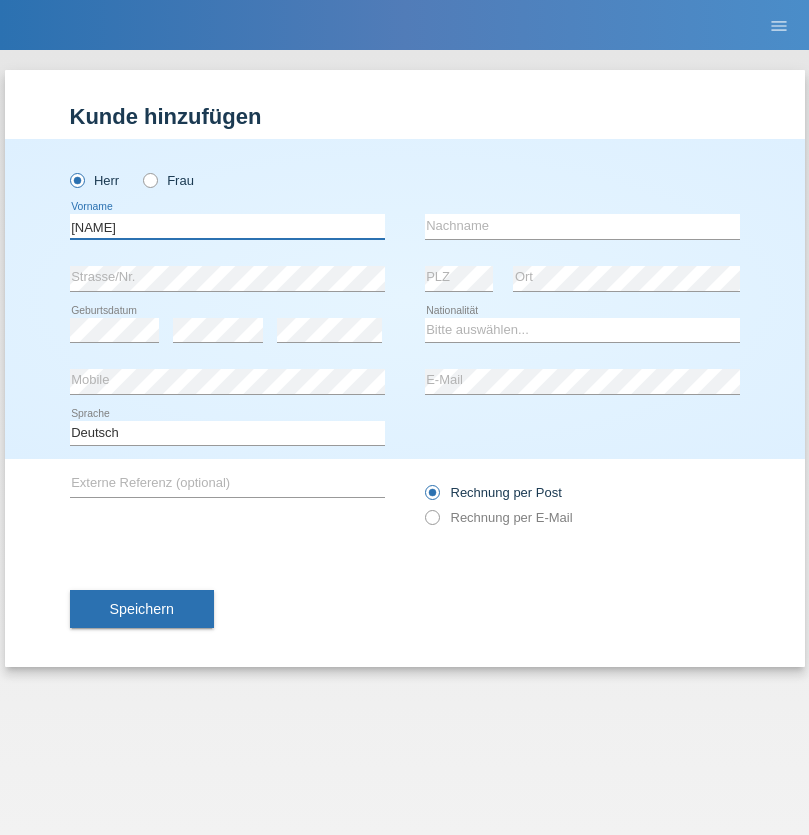 type on "[NAME]" 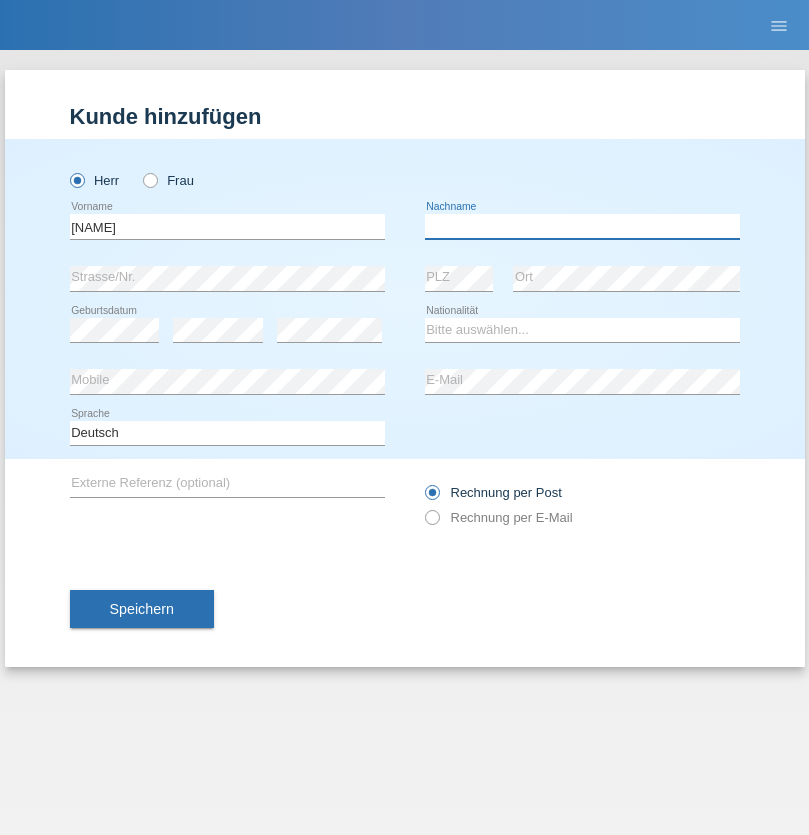 click at bounding box center (582, 226) 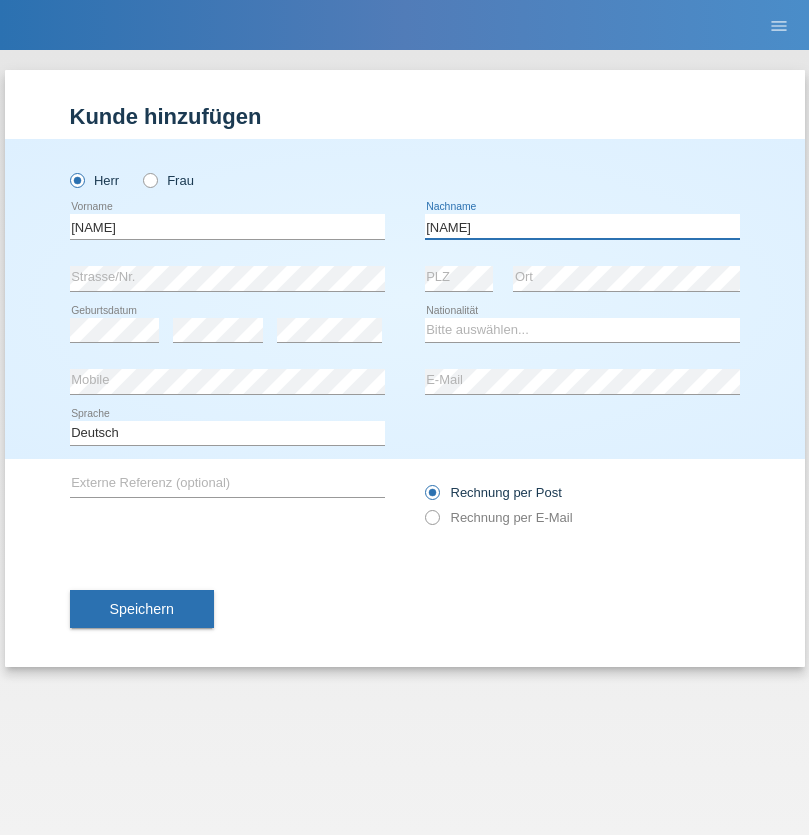 type on "[NAME]" 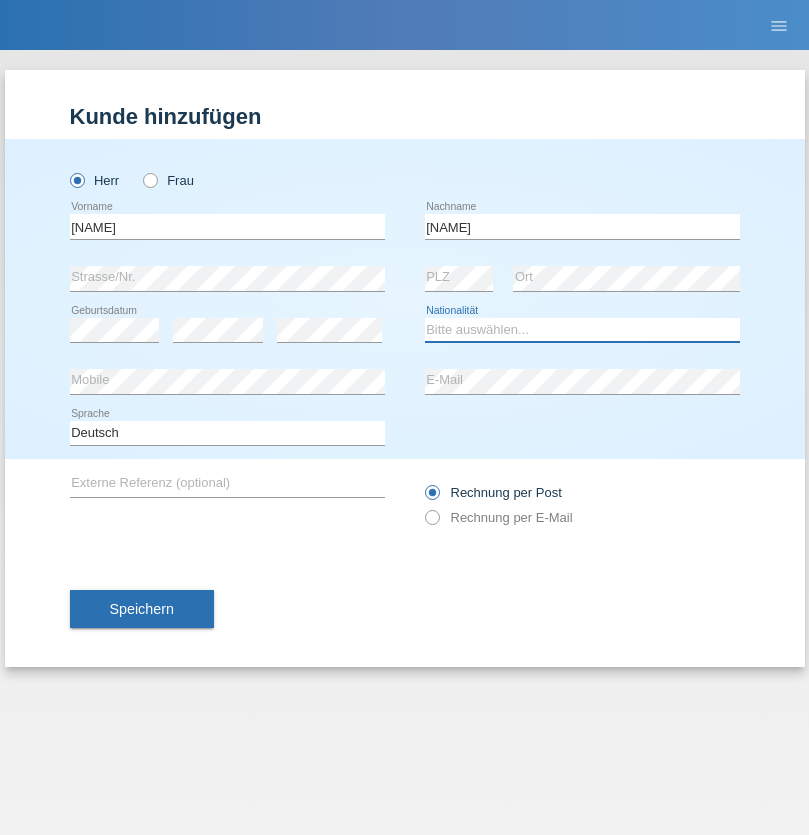 select on "XK" 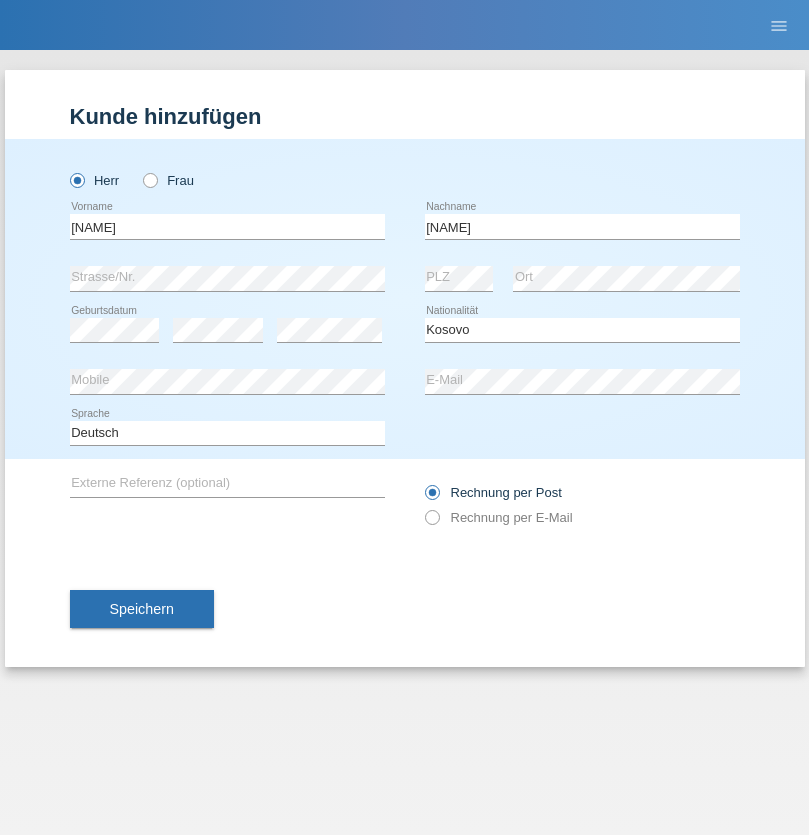 select on "C" 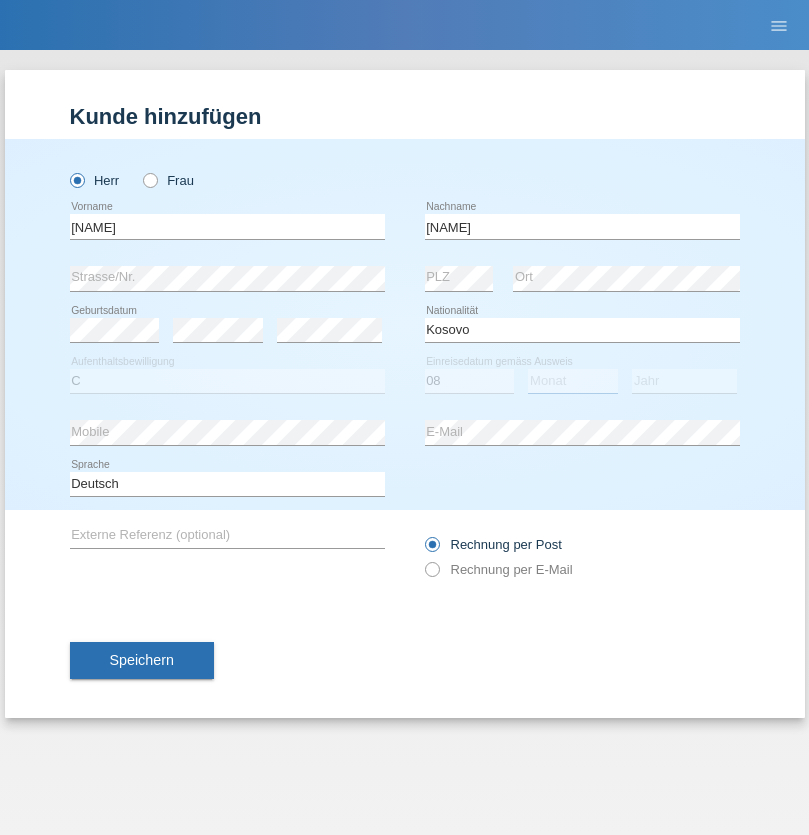 select on "02" 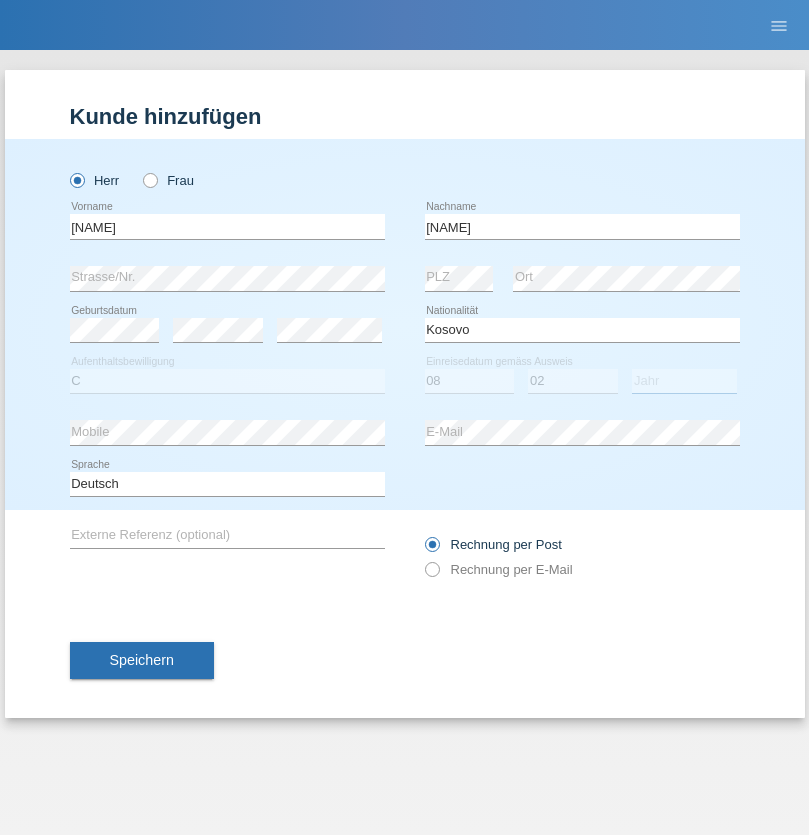 select on "1979" 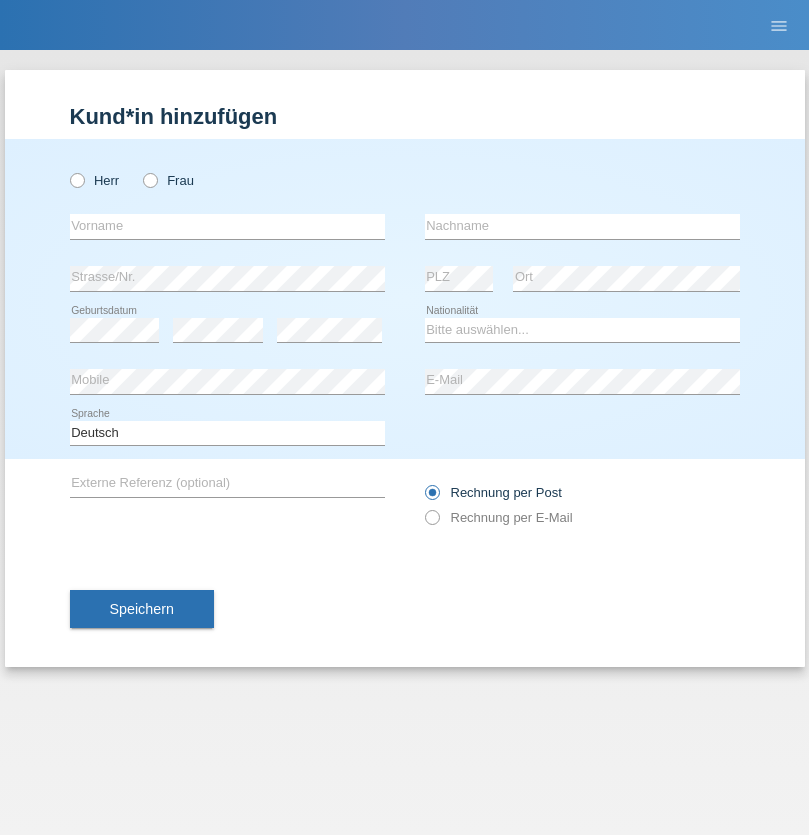 scroll, scrollTop: 0, scrollLeft: 0, axis: both 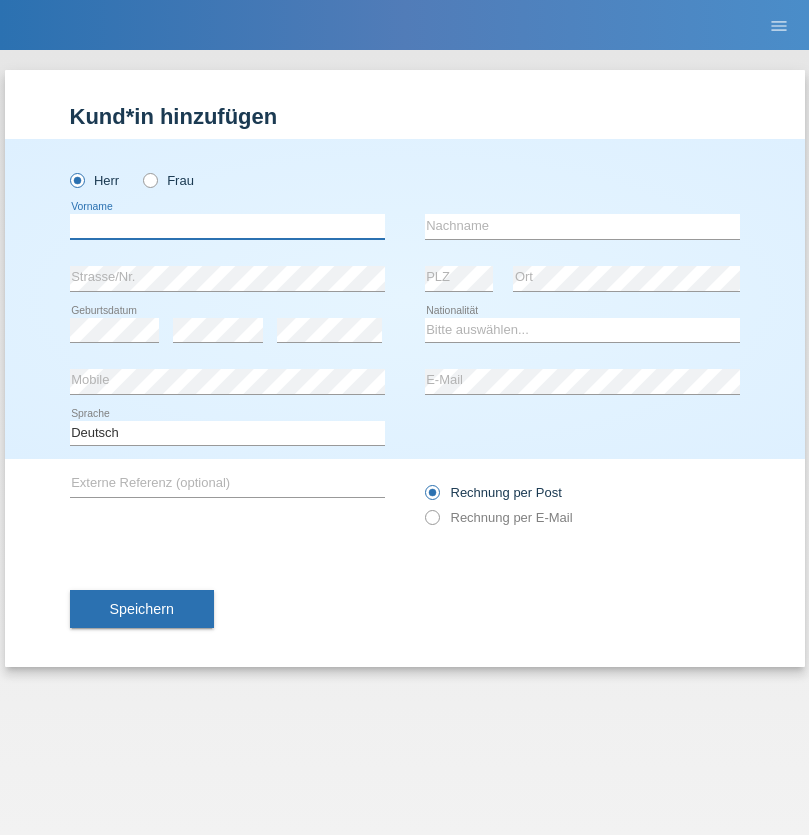 click at bounding box center (227, 226) 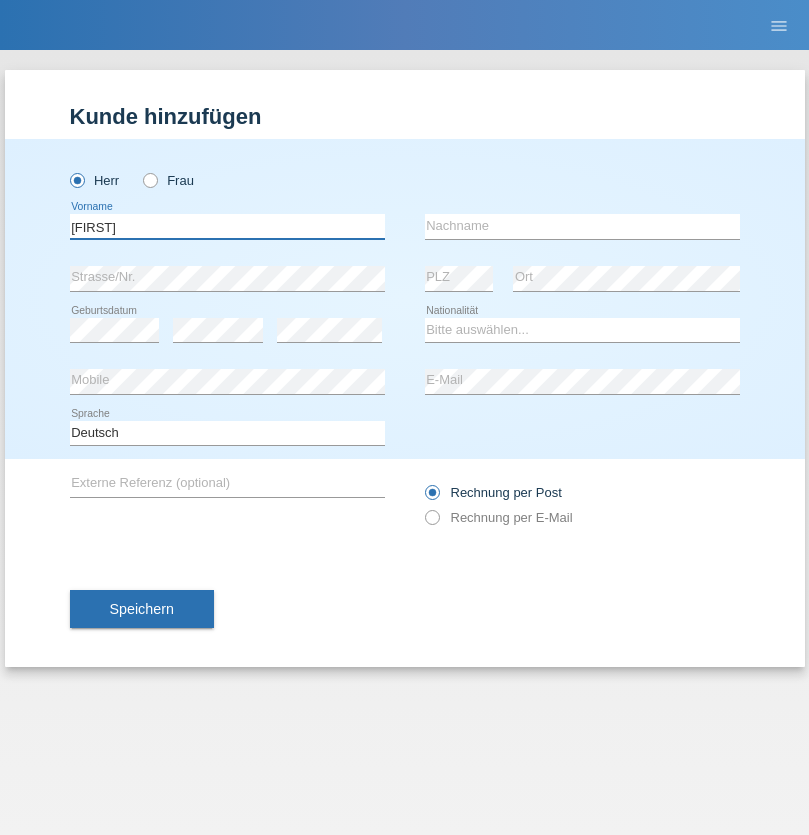 type on "[FIRST]" 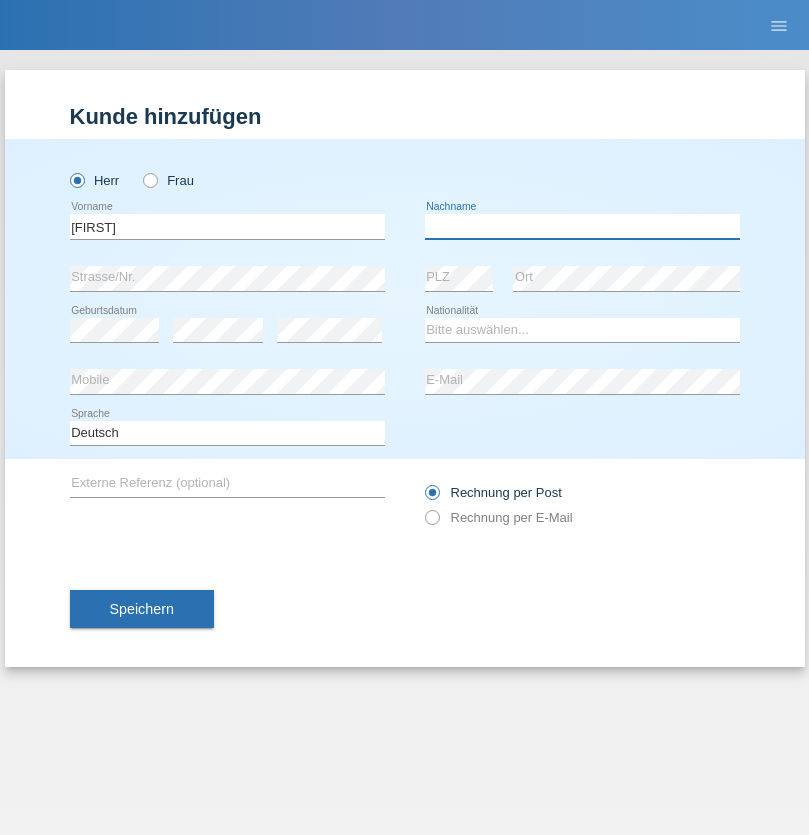 click at bounding box center (582, 226) 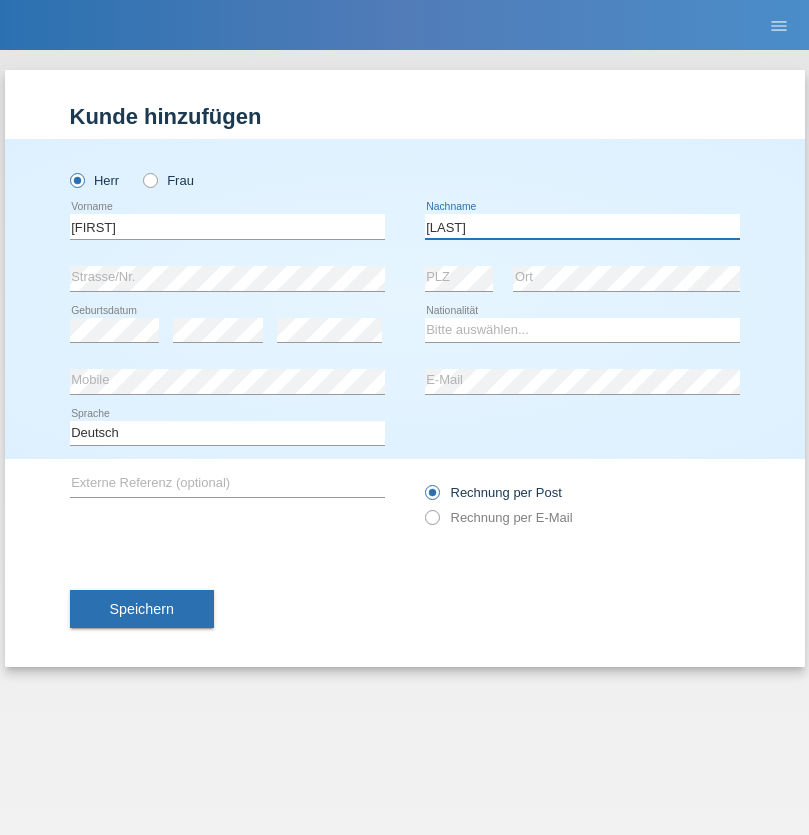 type on "[LAST]" 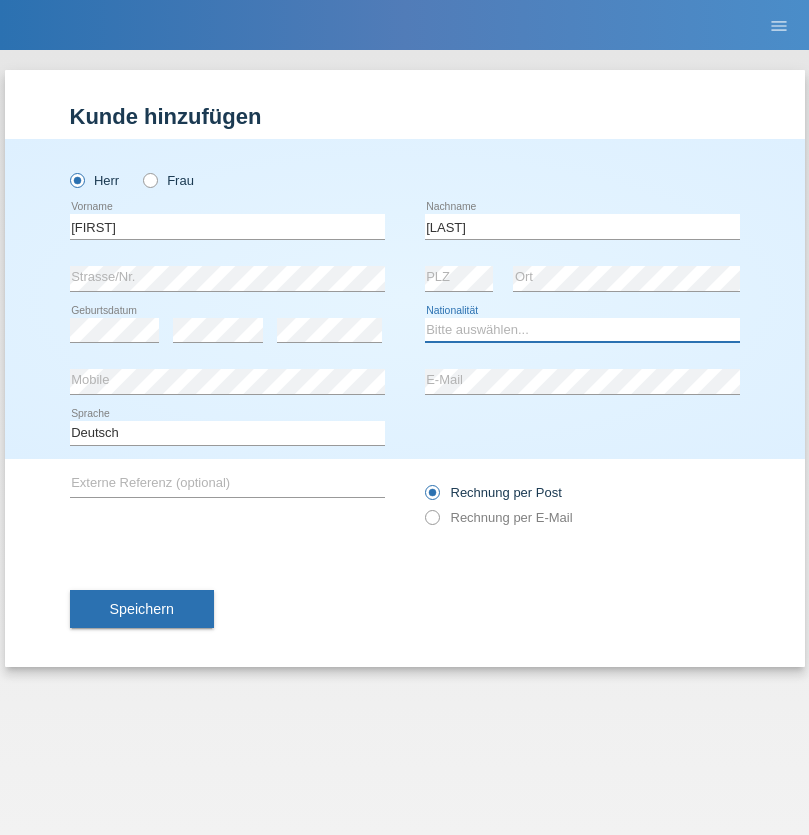 select on "CH" 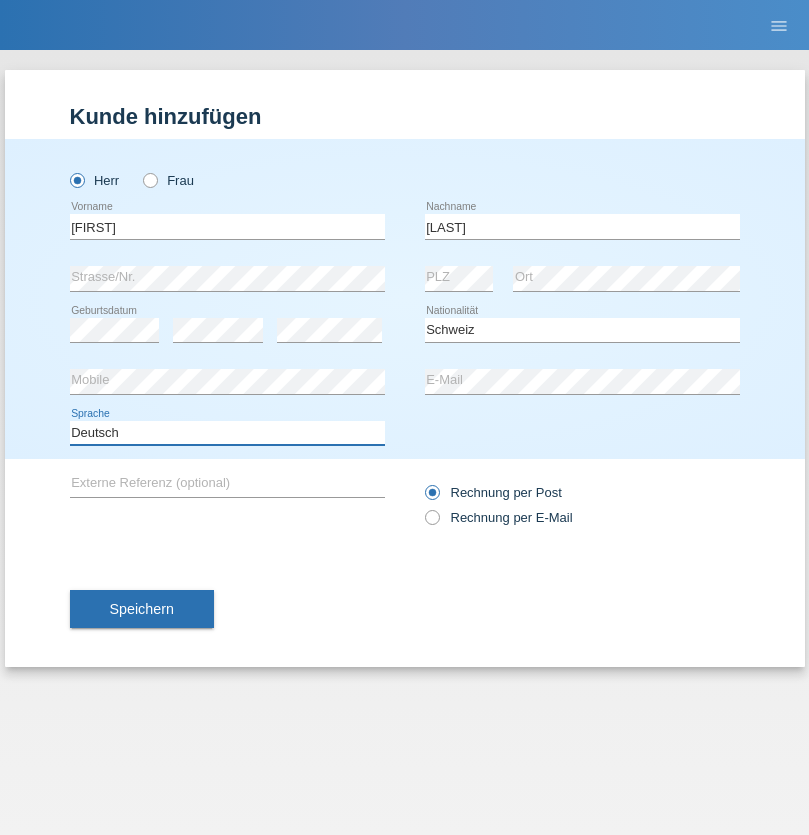 select on "en" 